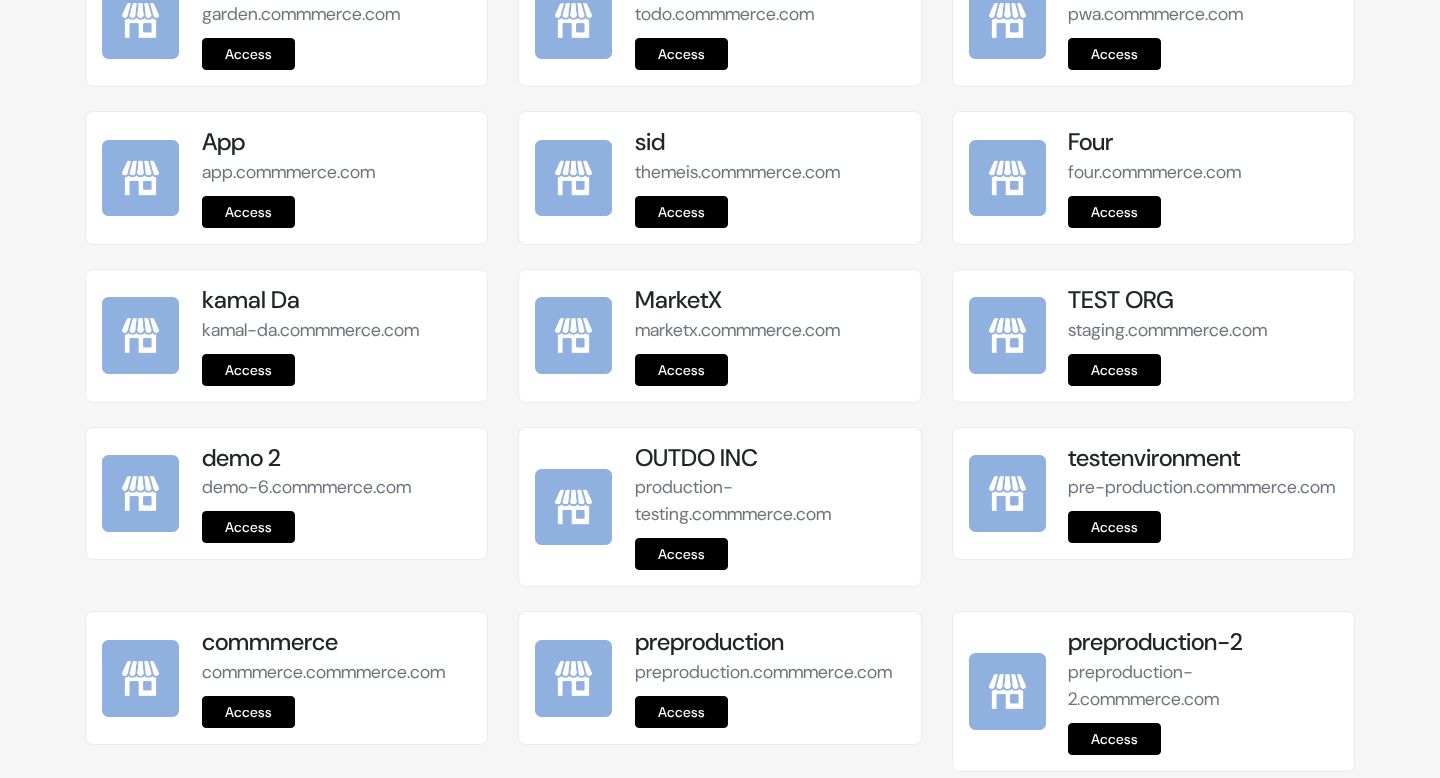 scroll, scrollTop: 2387, scrollLeft: 0, axis: vertical 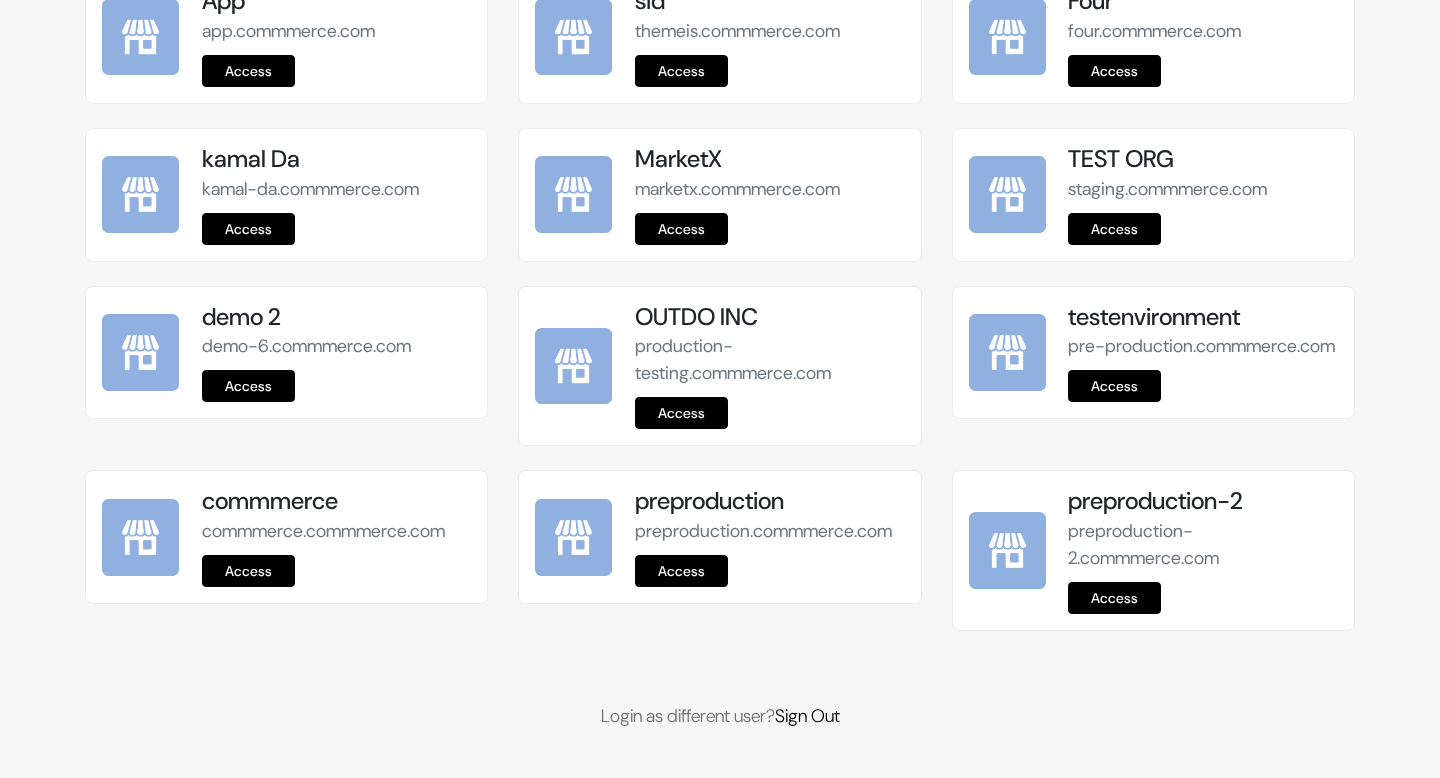 click on "Access" at bounding box center (681, 571) 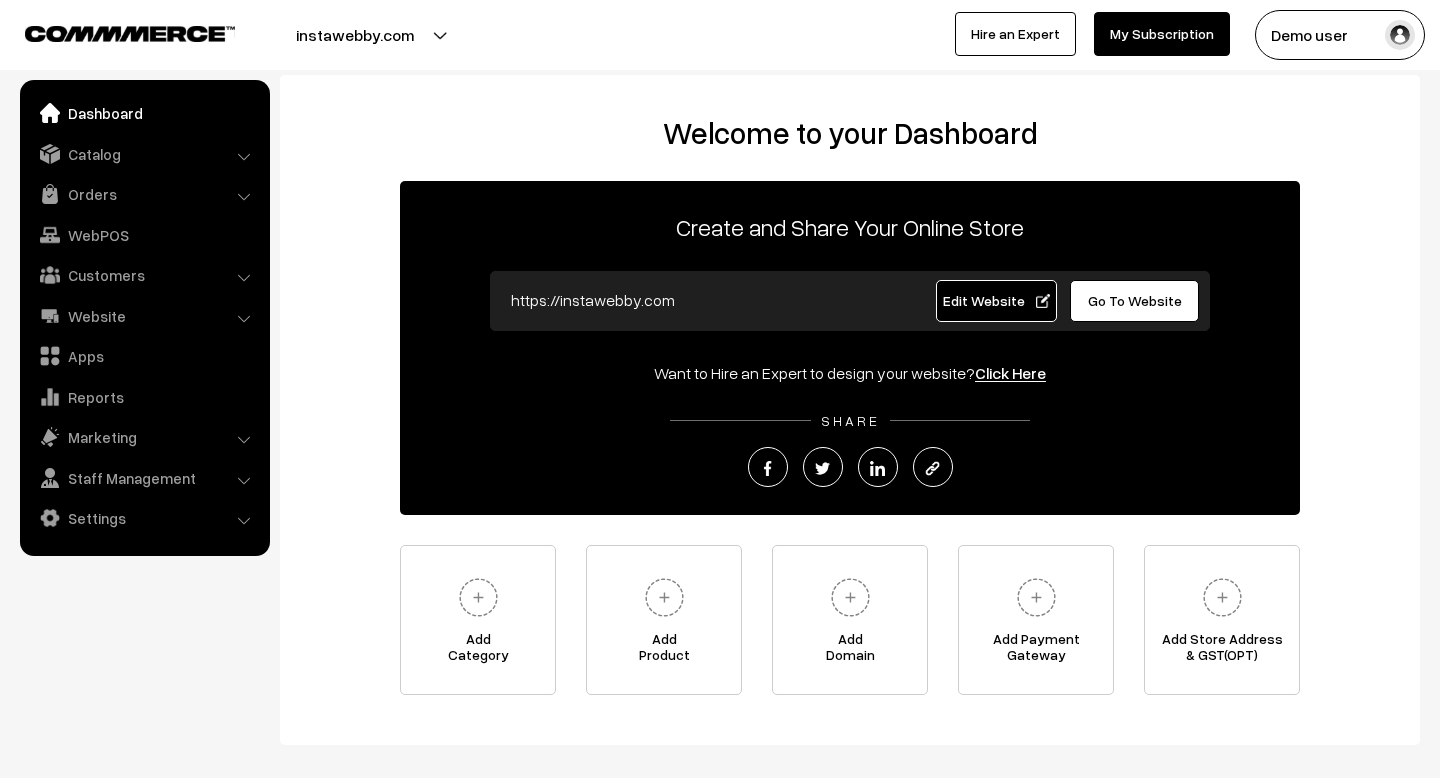 scroll, scrollTop: 0, scrollLeft: 0, axis: both 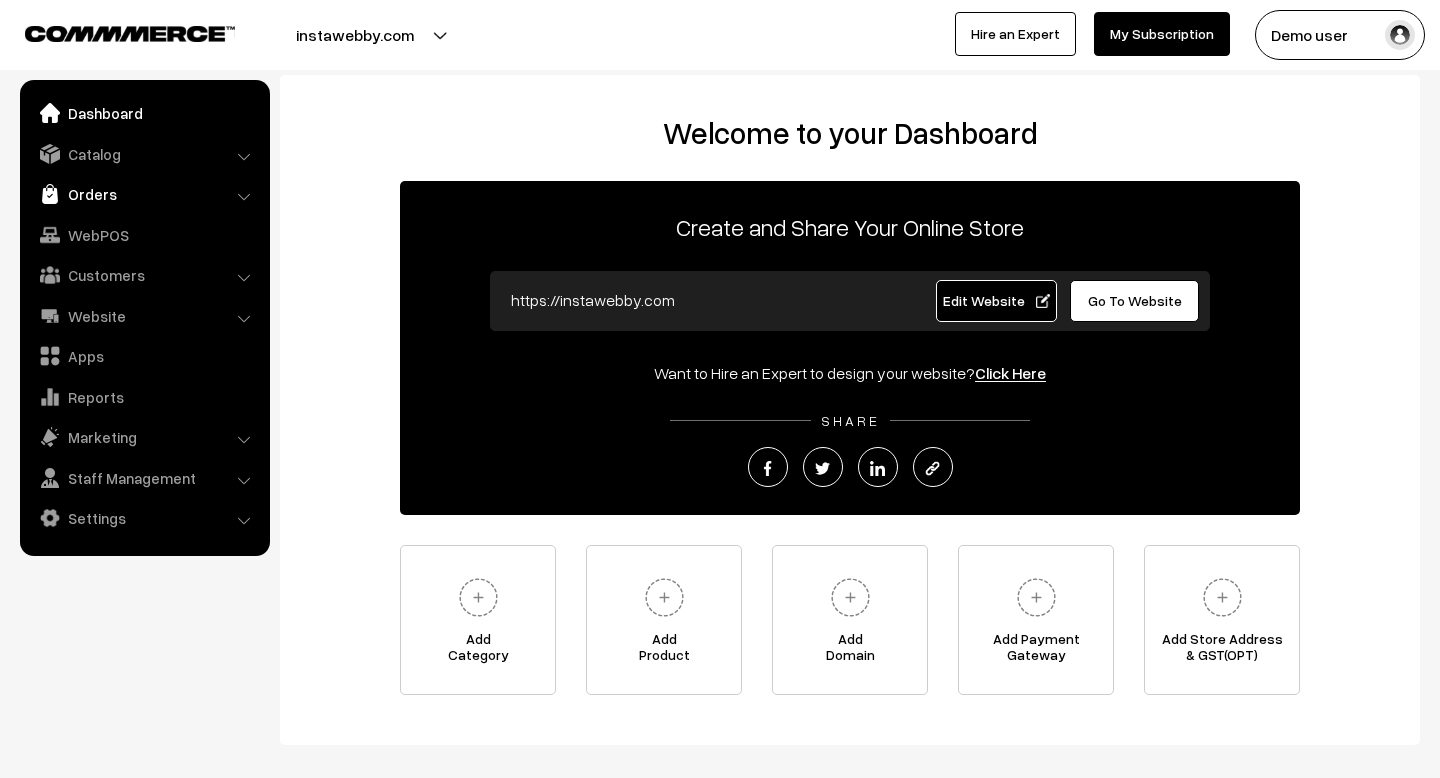 click on "Orders" at bounding box center (144, 194) 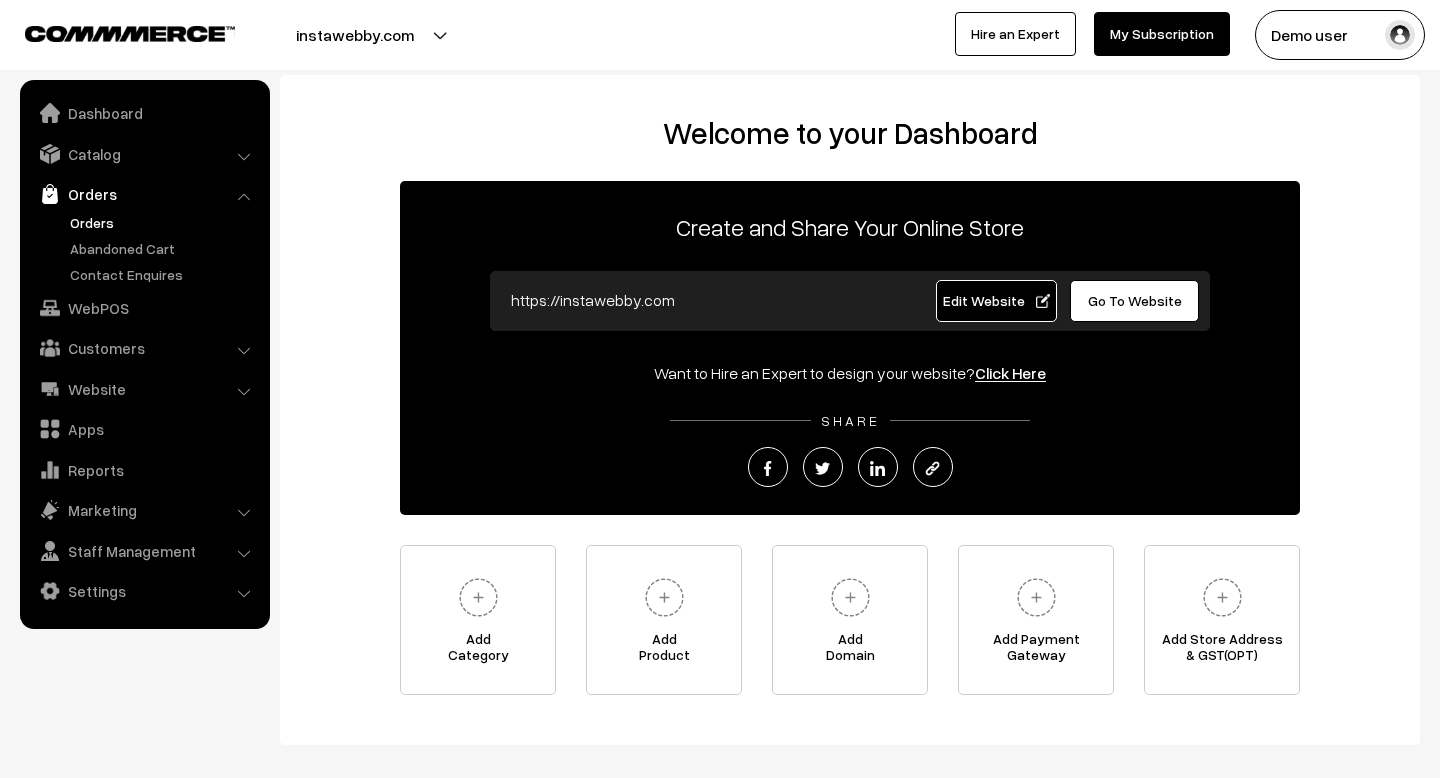click on "Orders" at bounding box center [164, 222] 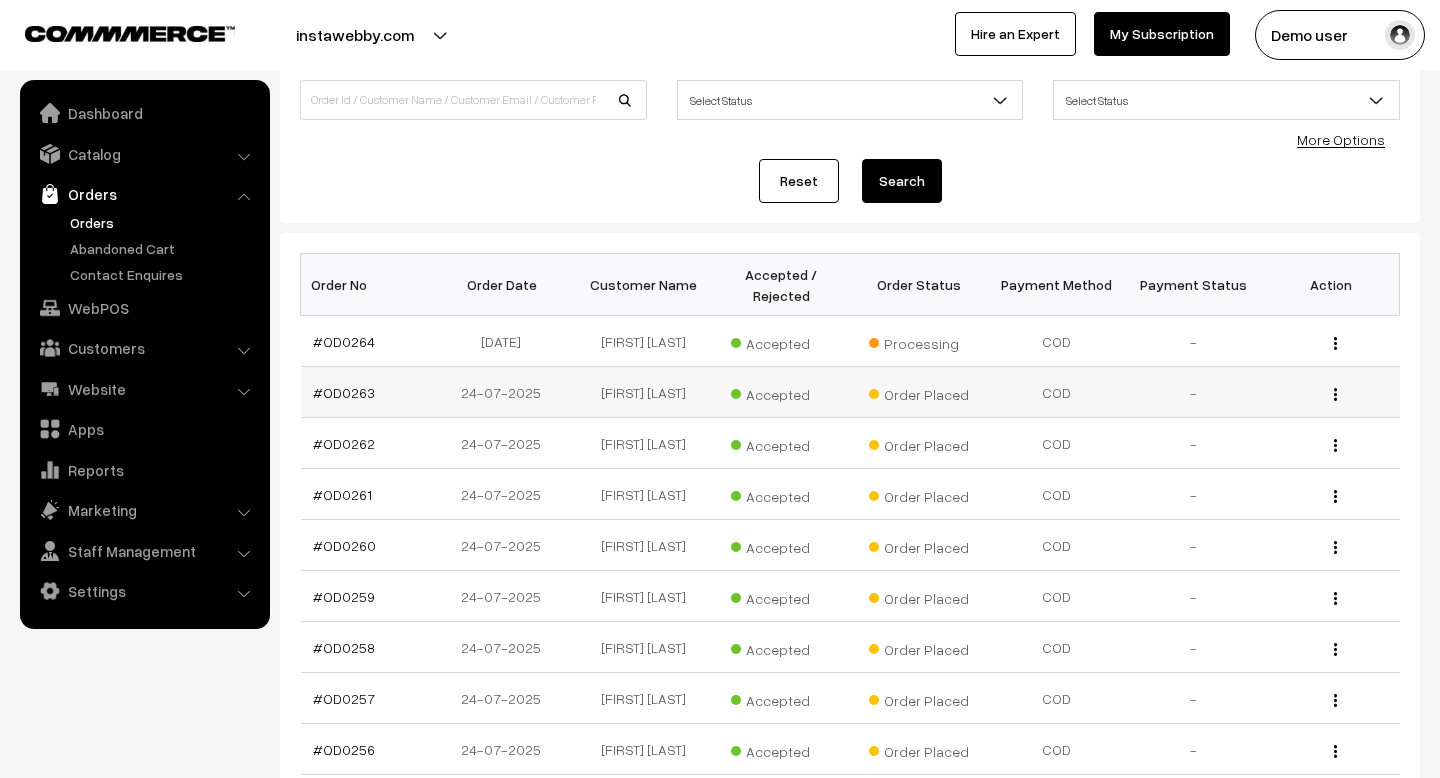 scroll, scrollTop: 155, scrollLeft: 0, axis: vertical 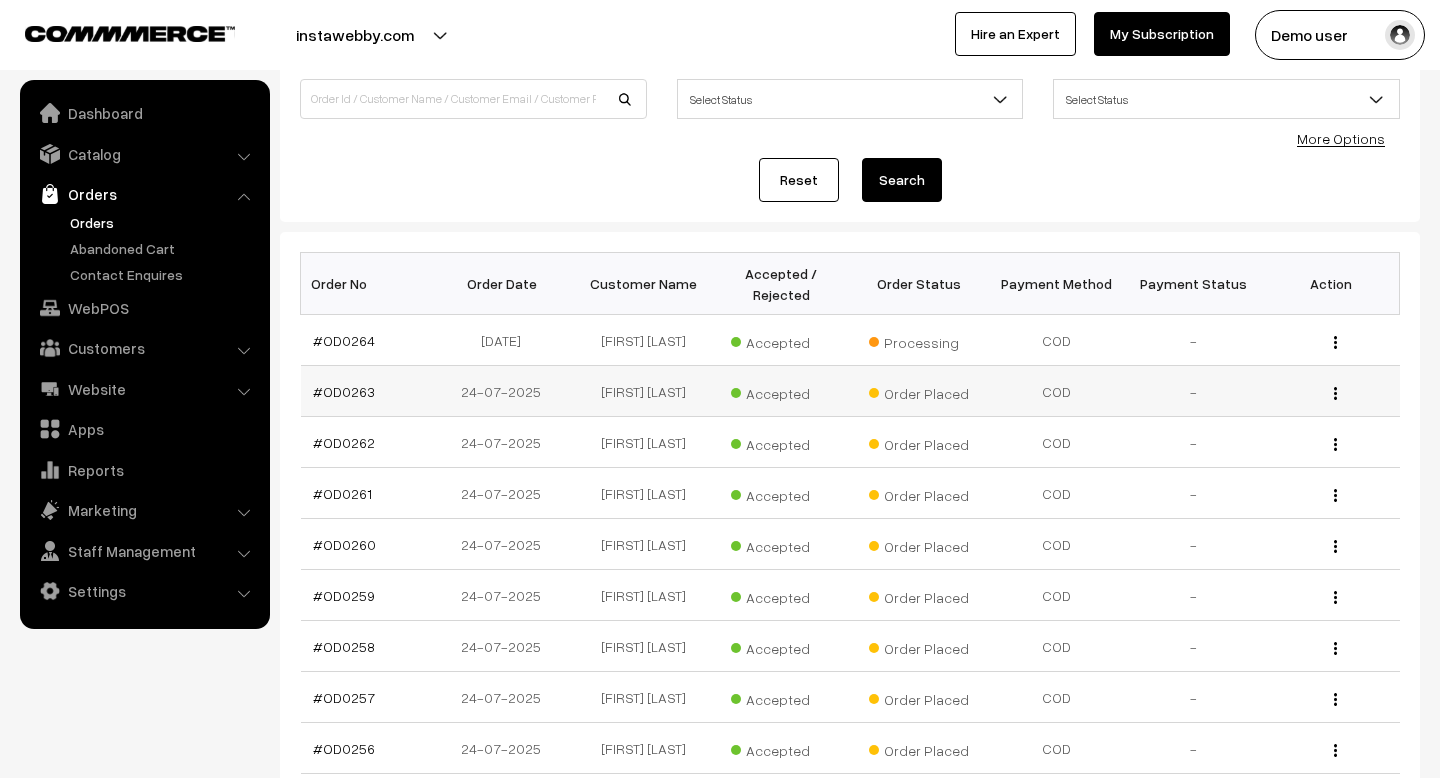 click on "View" at bounding box center [1330, 391] 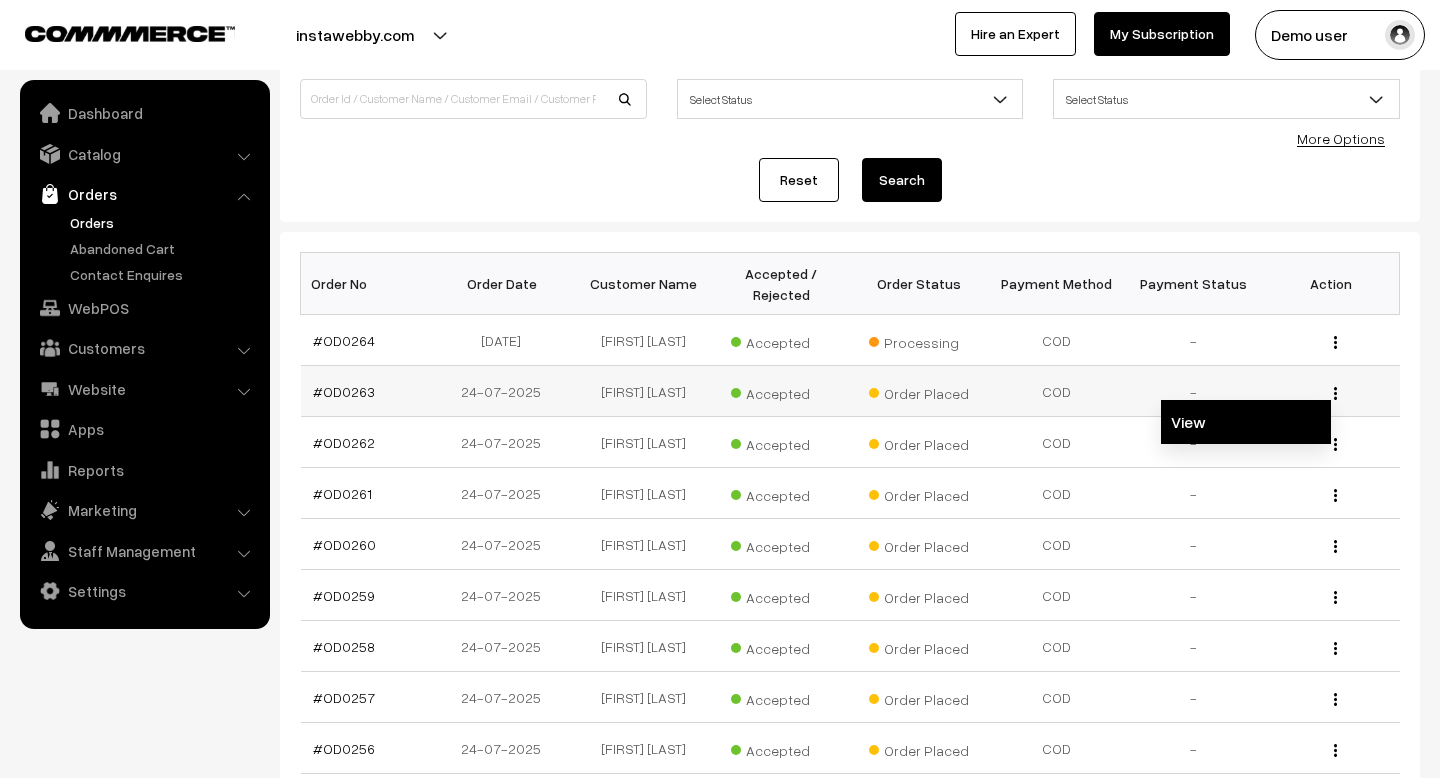 click on "View" at bounding box center (1246, 422) 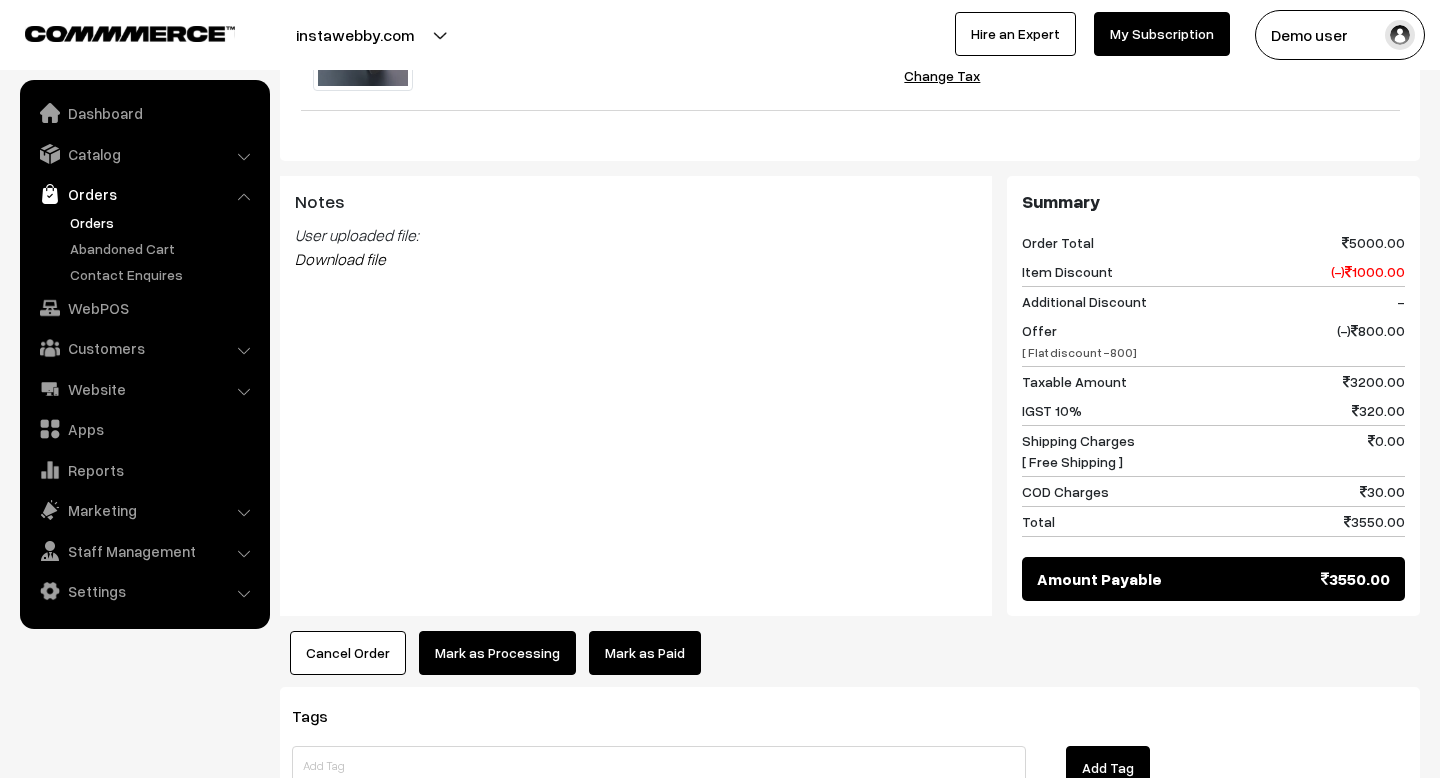 scroll, scrollTop: 714, scrollLeft: 0, axis: vertical 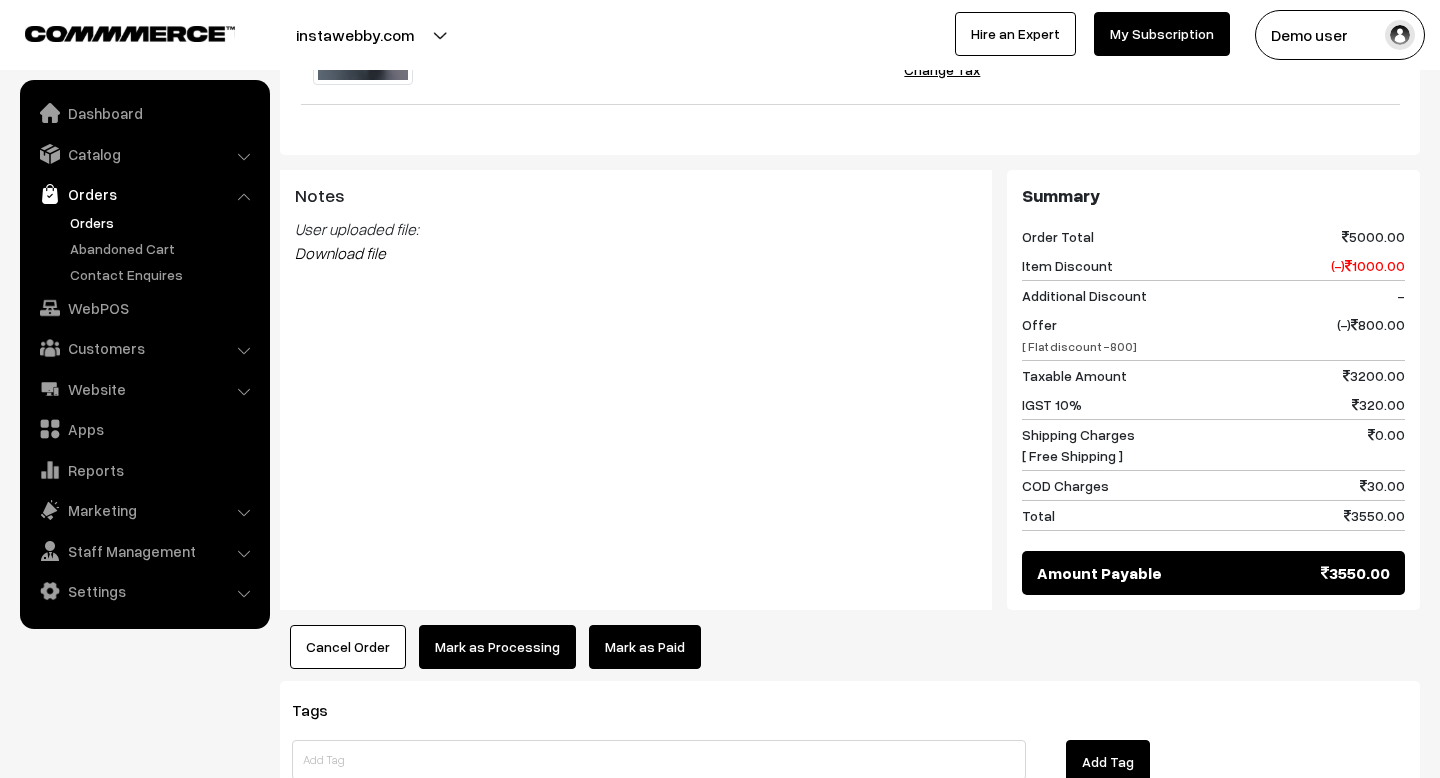 click on "Mark as Paid" at bounding box center (645, 647) 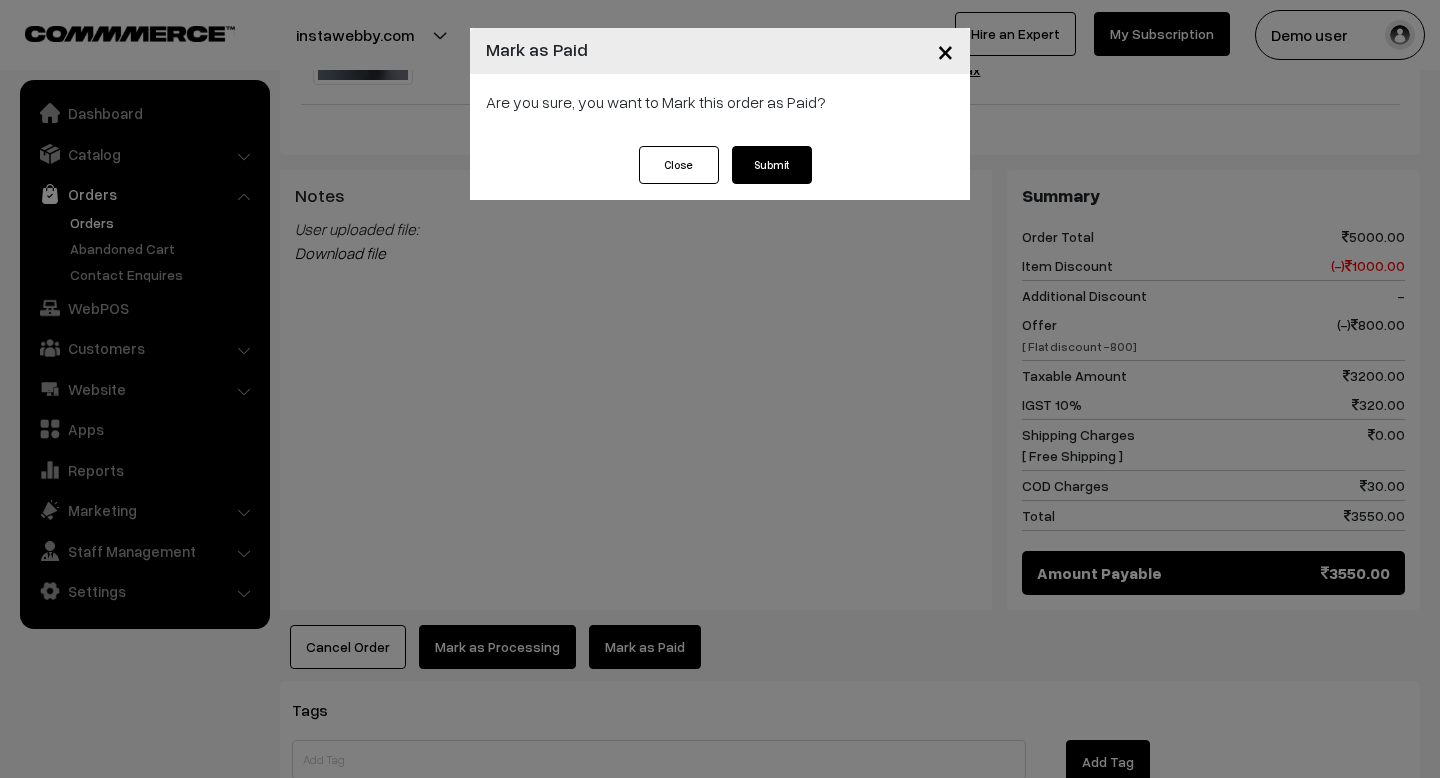 click on "Submit" at bounding box center [772, 165] 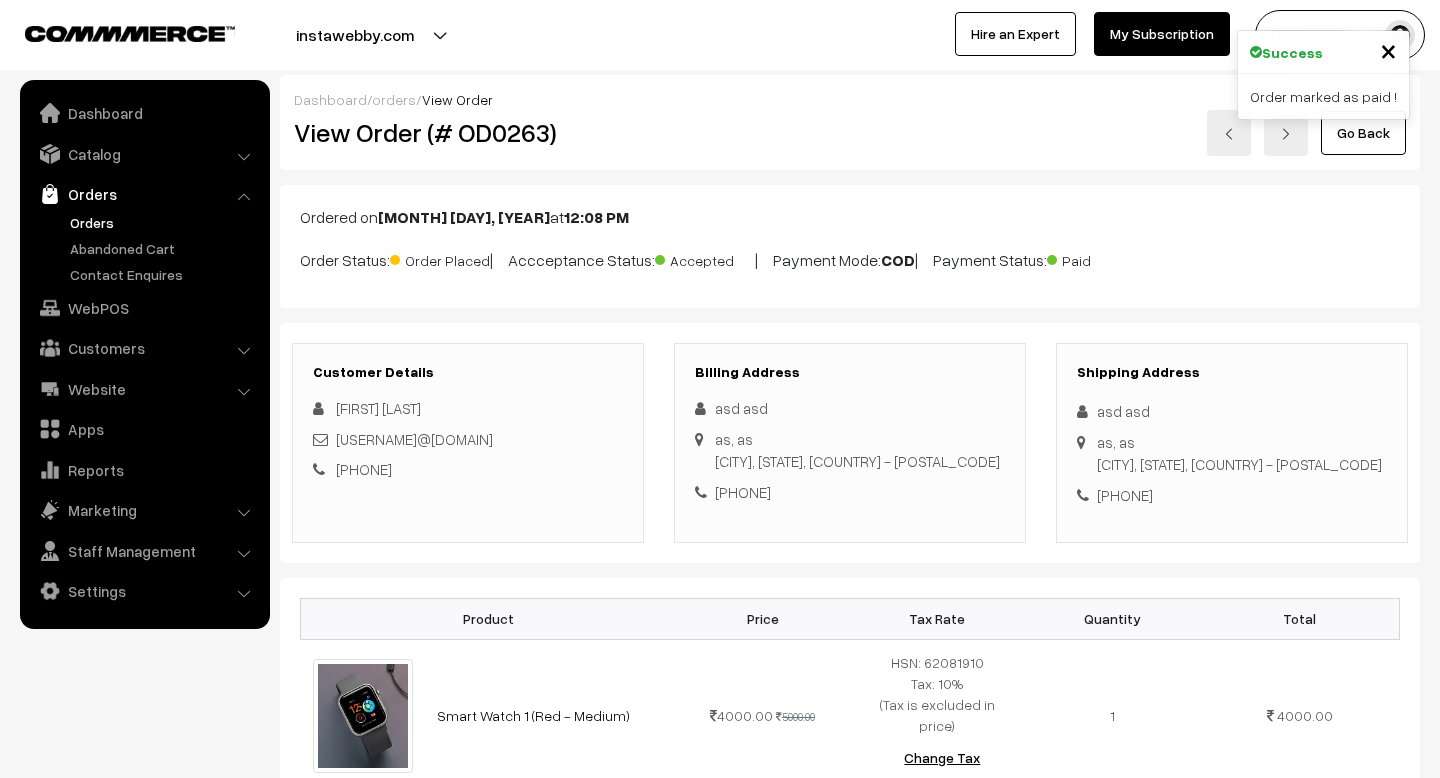 scroll, scrollTop: 714, scrollLeft: 0, axis: vertical 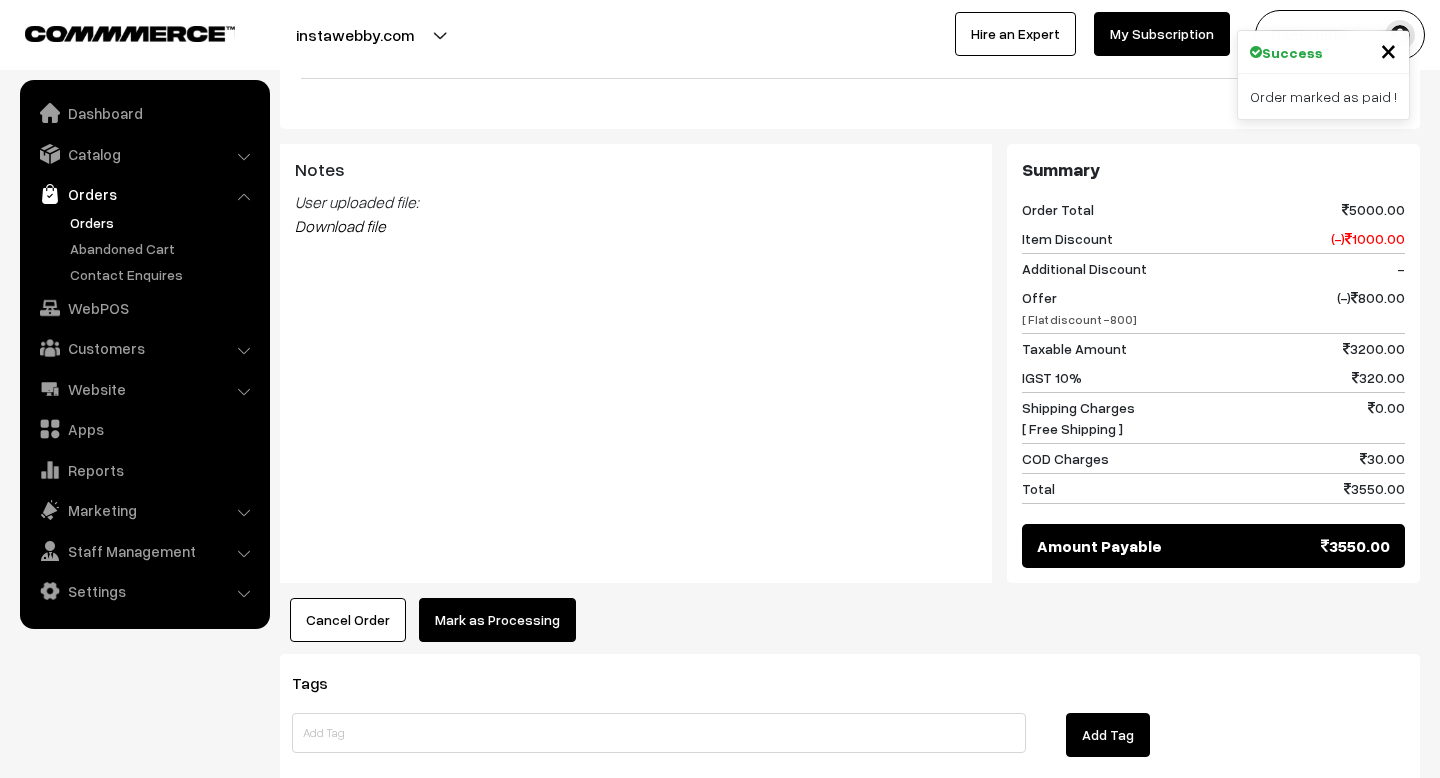 click on "Mark as Processing" at bounding box center (497, 620) 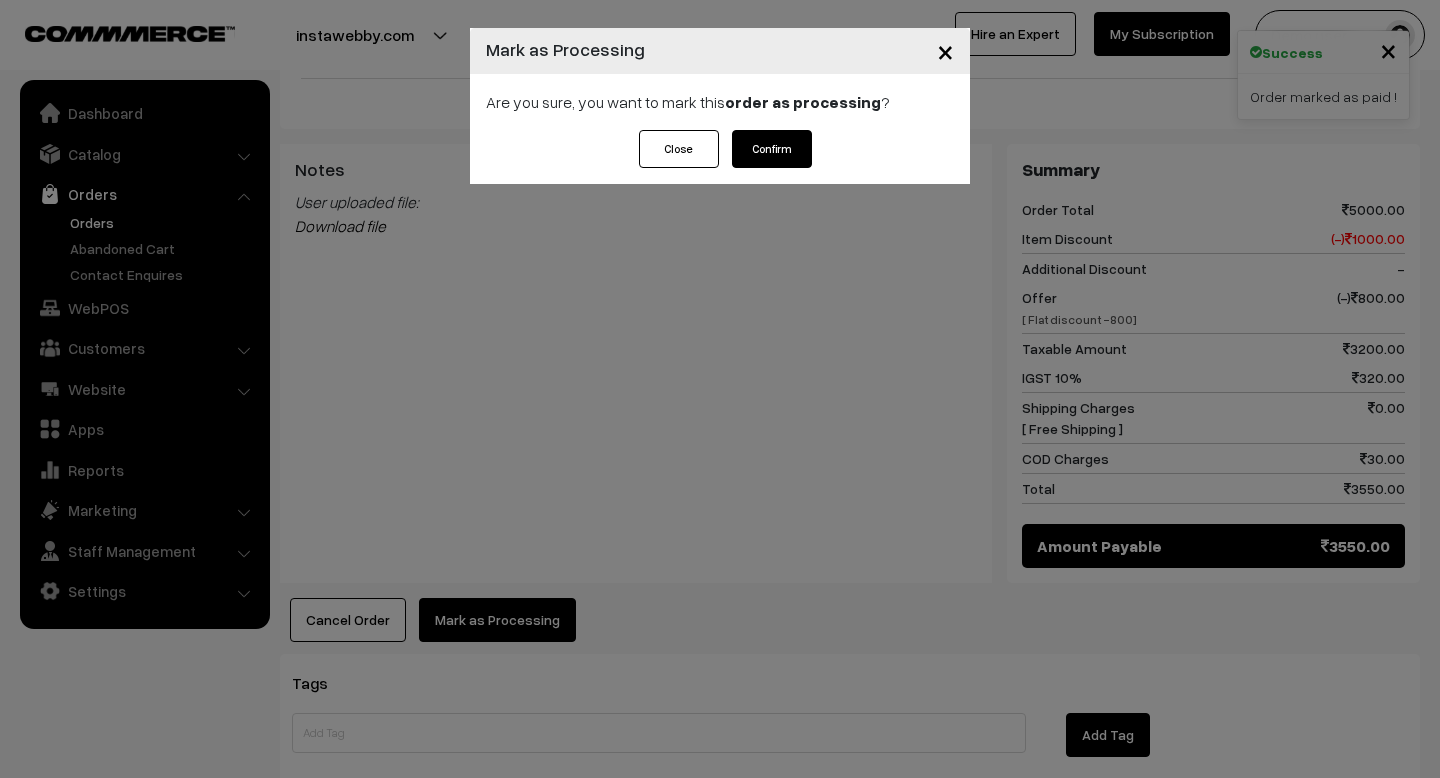 click on "Are you sure, you want to mark this  order as processing  ?" at bounding box center [720, 102] 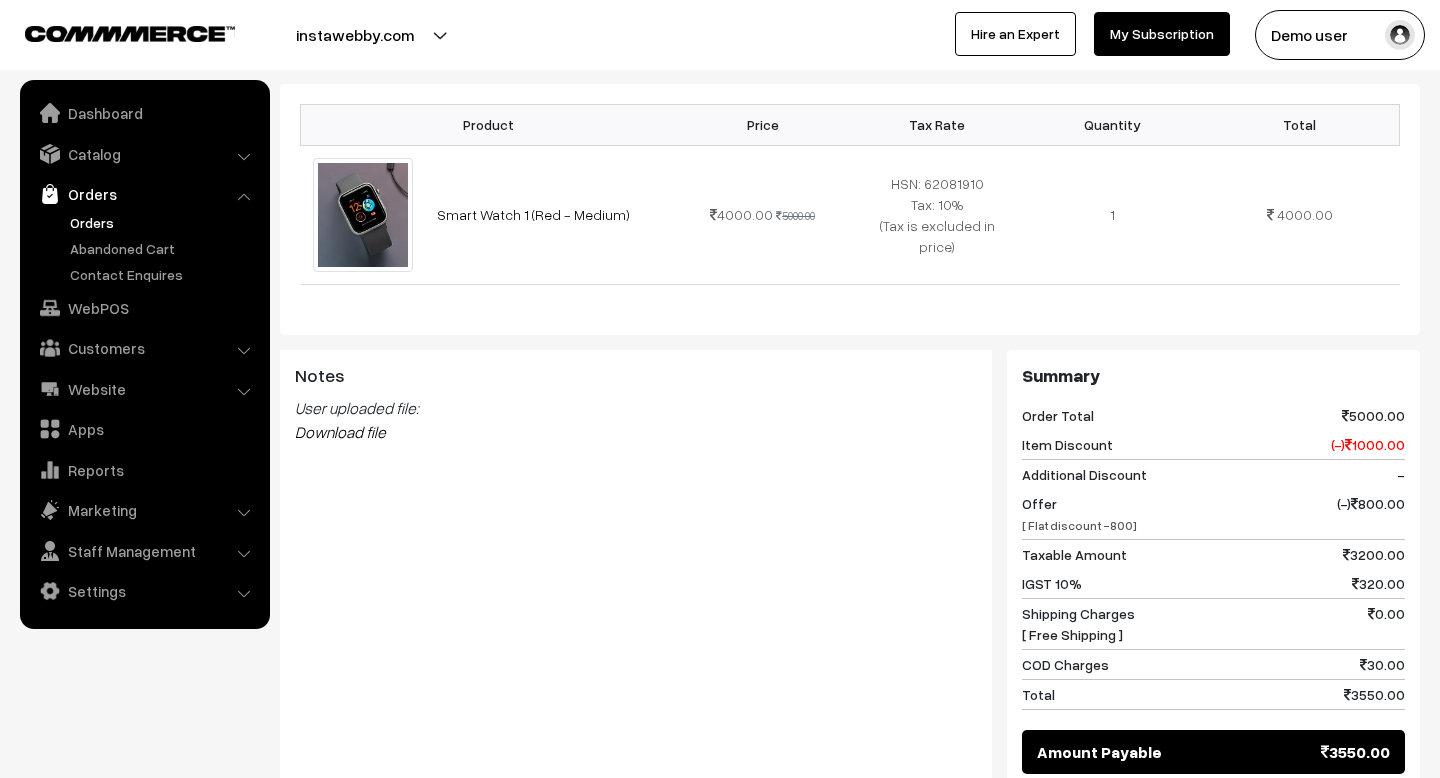 scroll, scrollTop: 847, scrollLeft: 0, axis: vertical 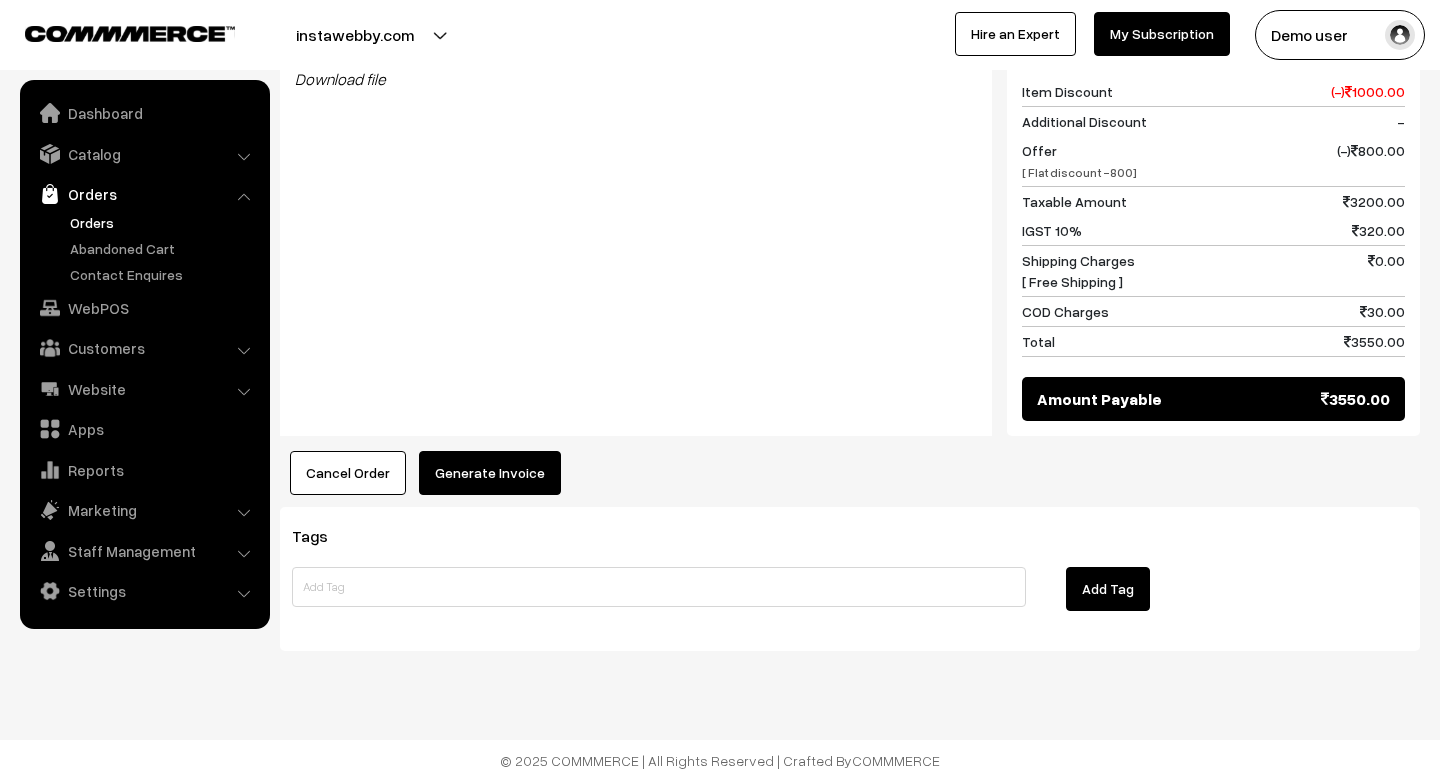 click on "Generate Invoice" at bounding box center [490, 473] 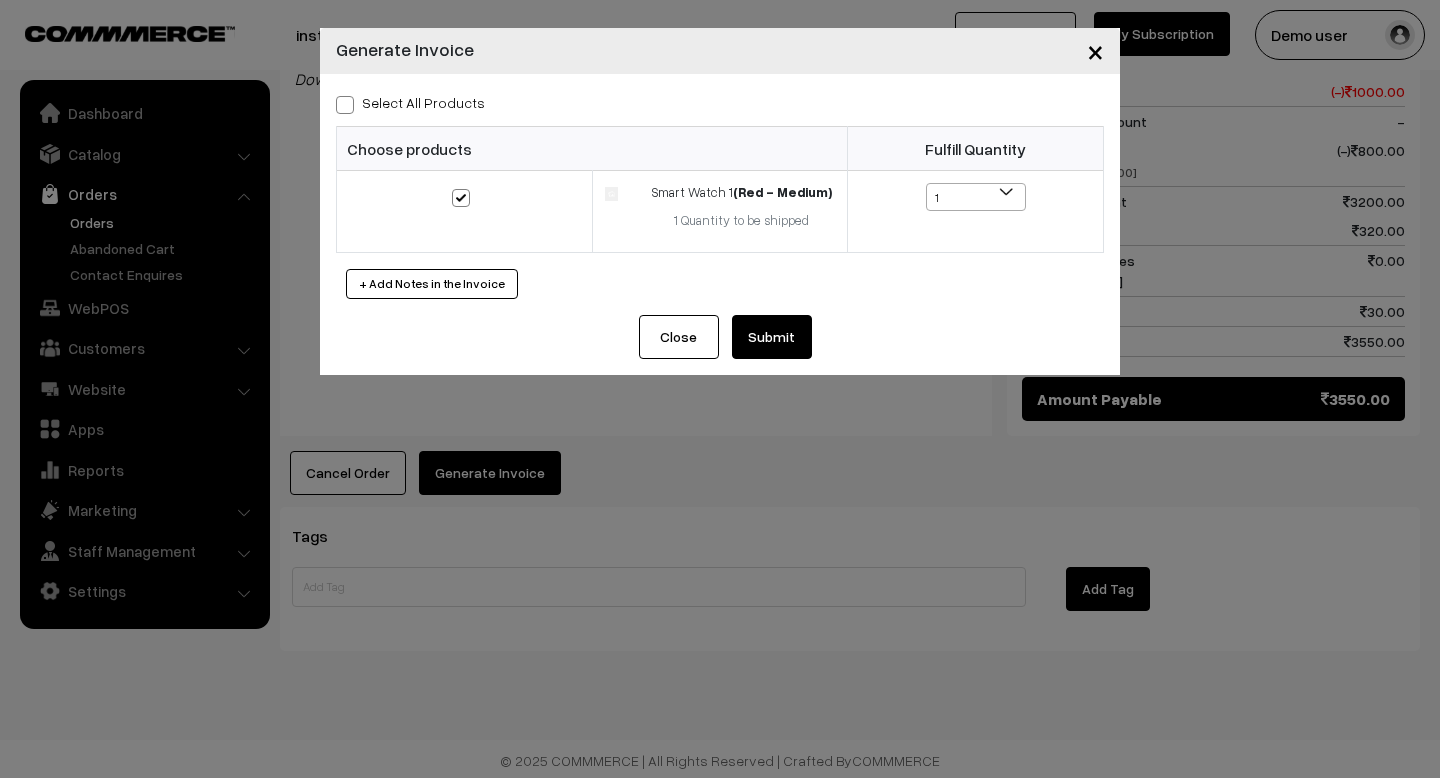 click on "Submit" at bounding box center (772, 337) 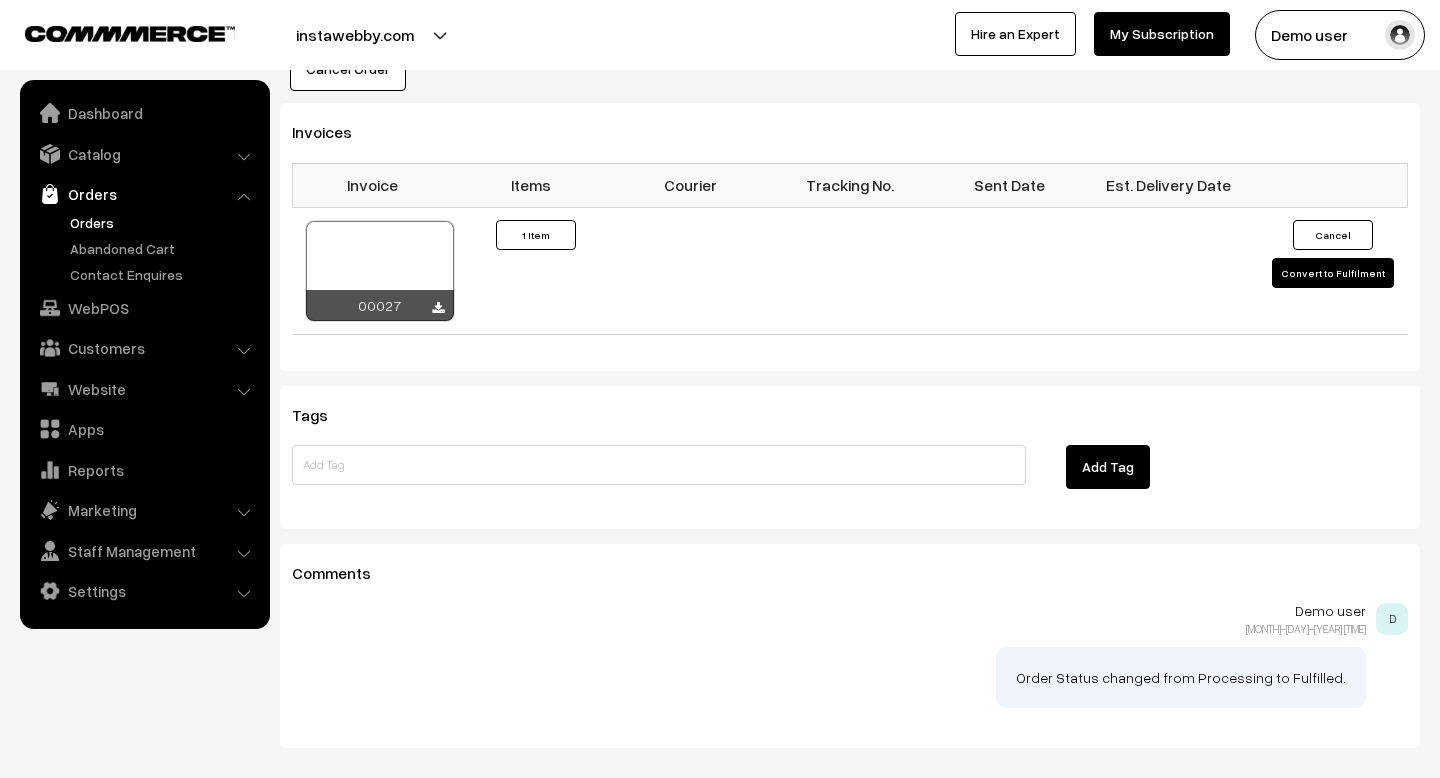 scroll, scrollTop: 1334, scrollLeft: 0, axis: vertical 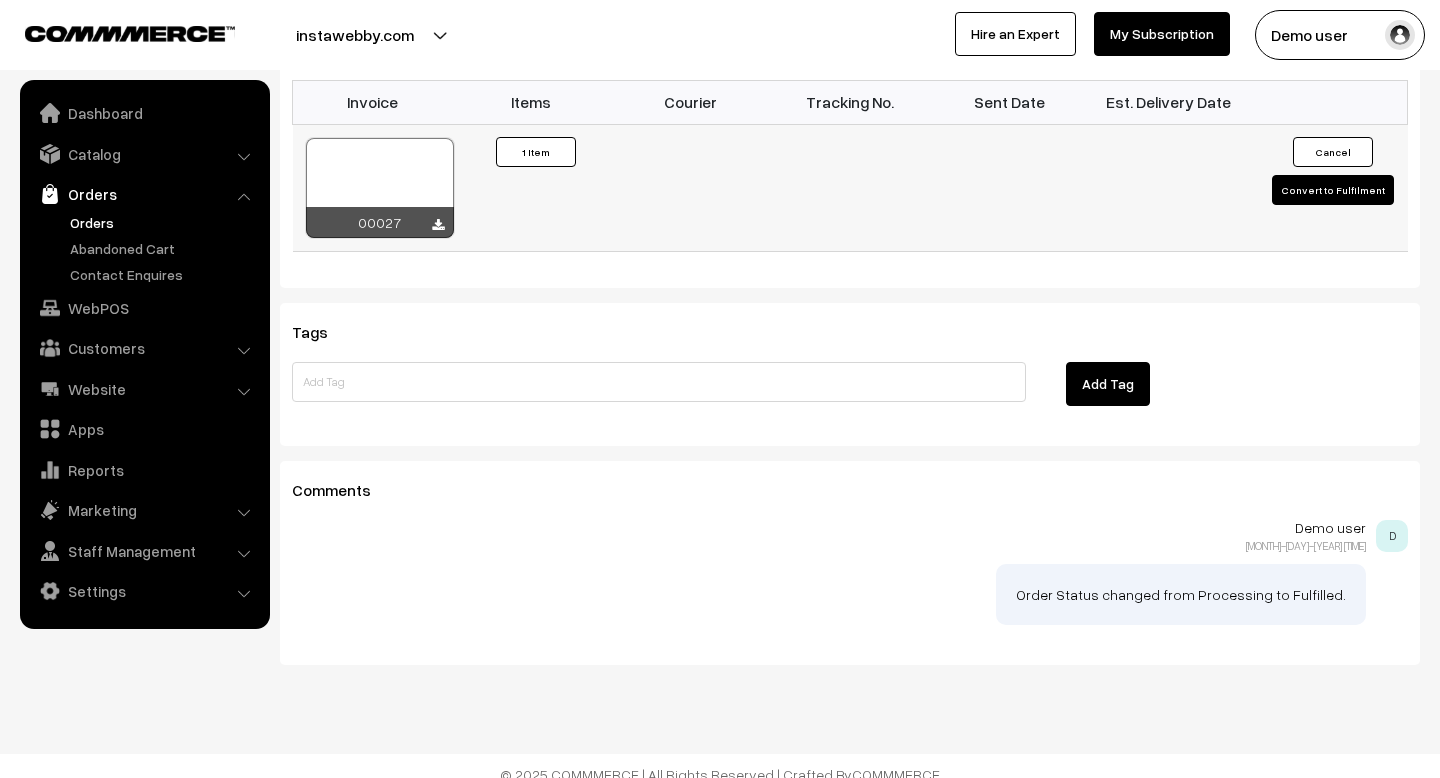 click on "Convert to Fulfilment" at bounding box center [1333, 190] 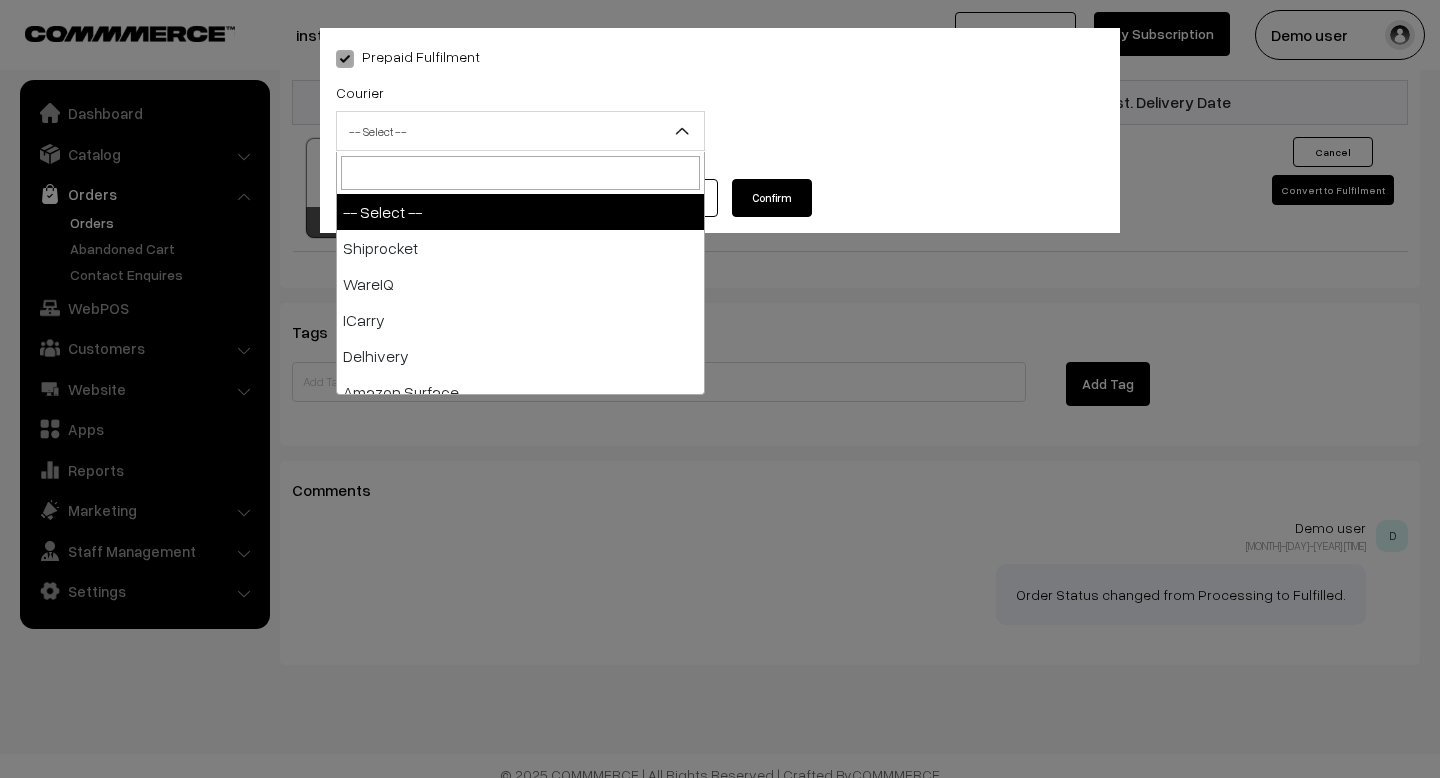 click on "-- Select --" at bounding box center (520, 131) 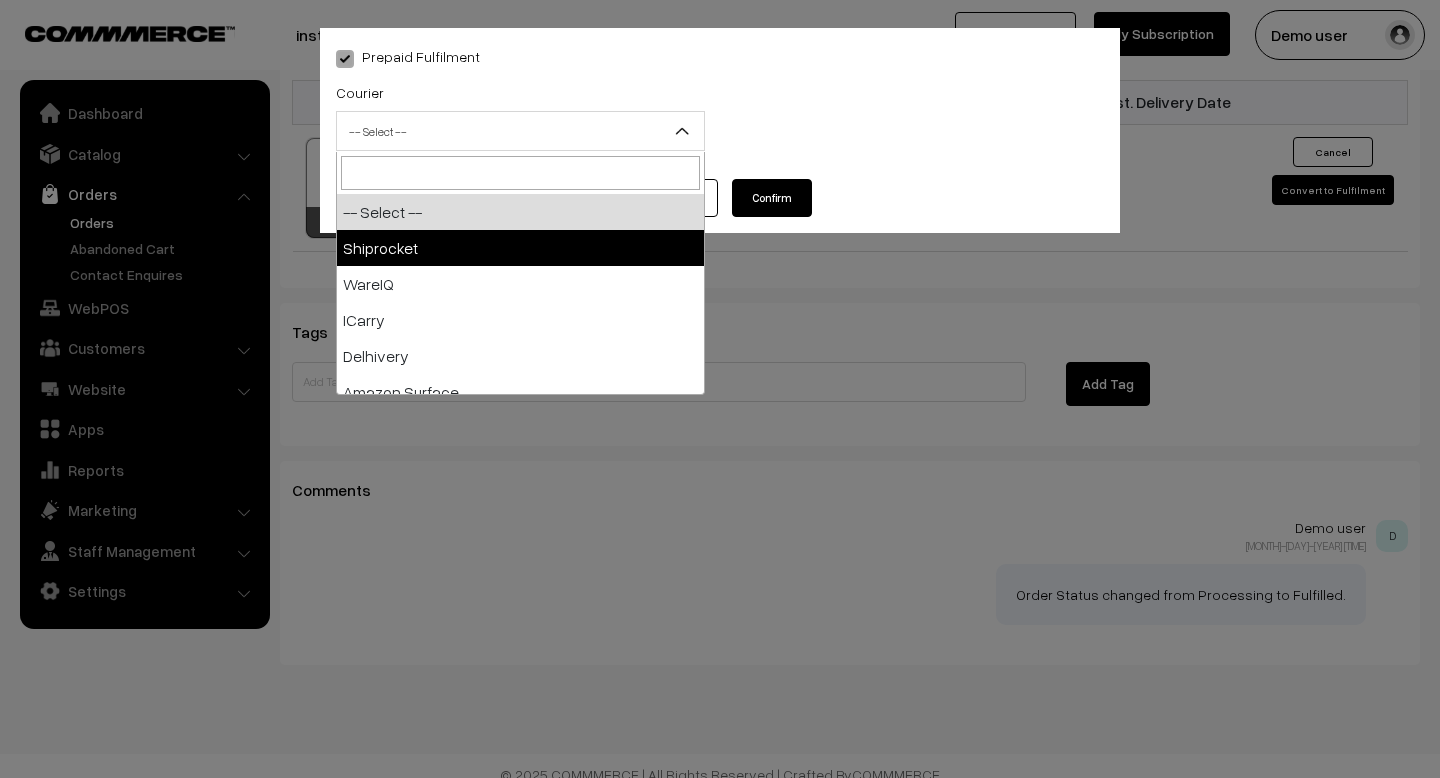 select on "1" 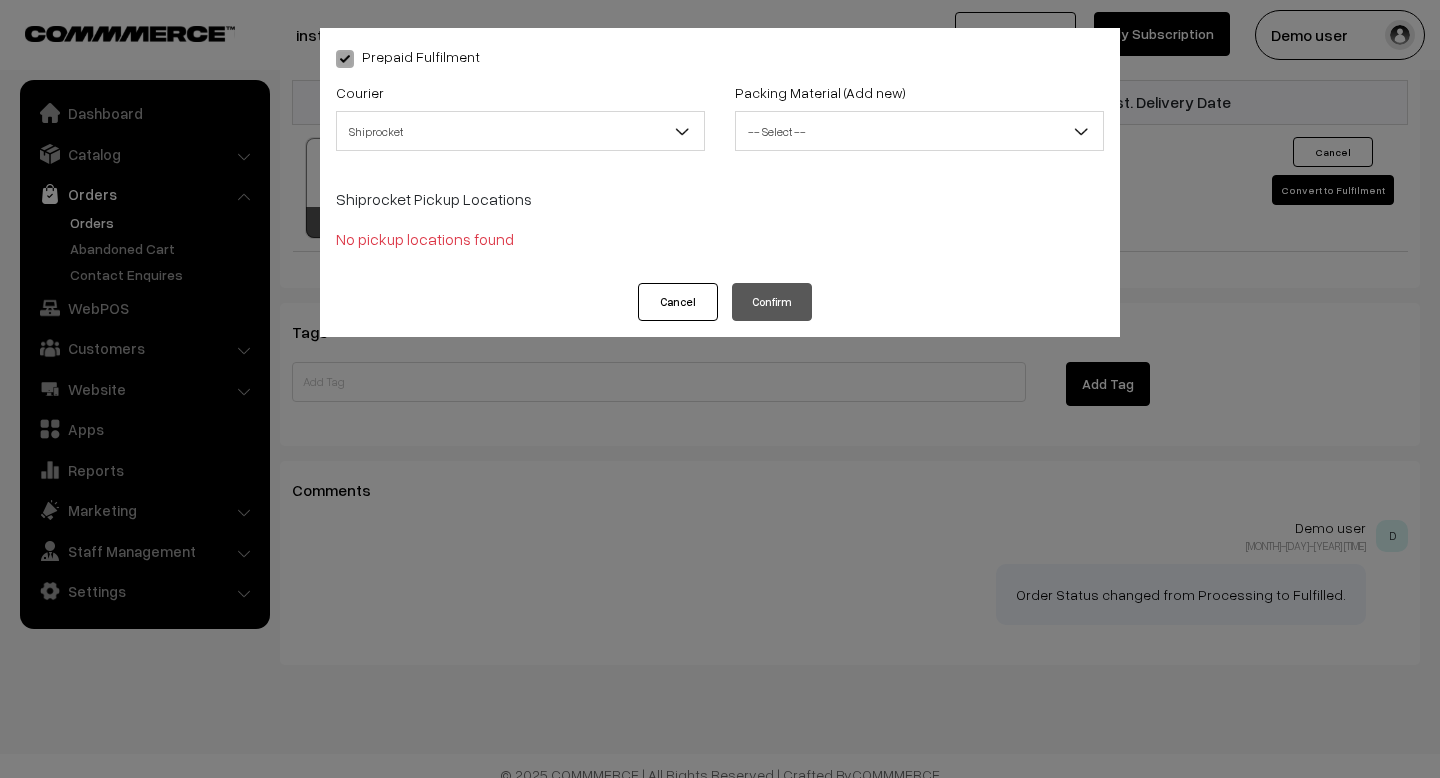 click on "Packing Material
( Add new )
-- Select --
-- Select --" at bounding box center (919, 121) 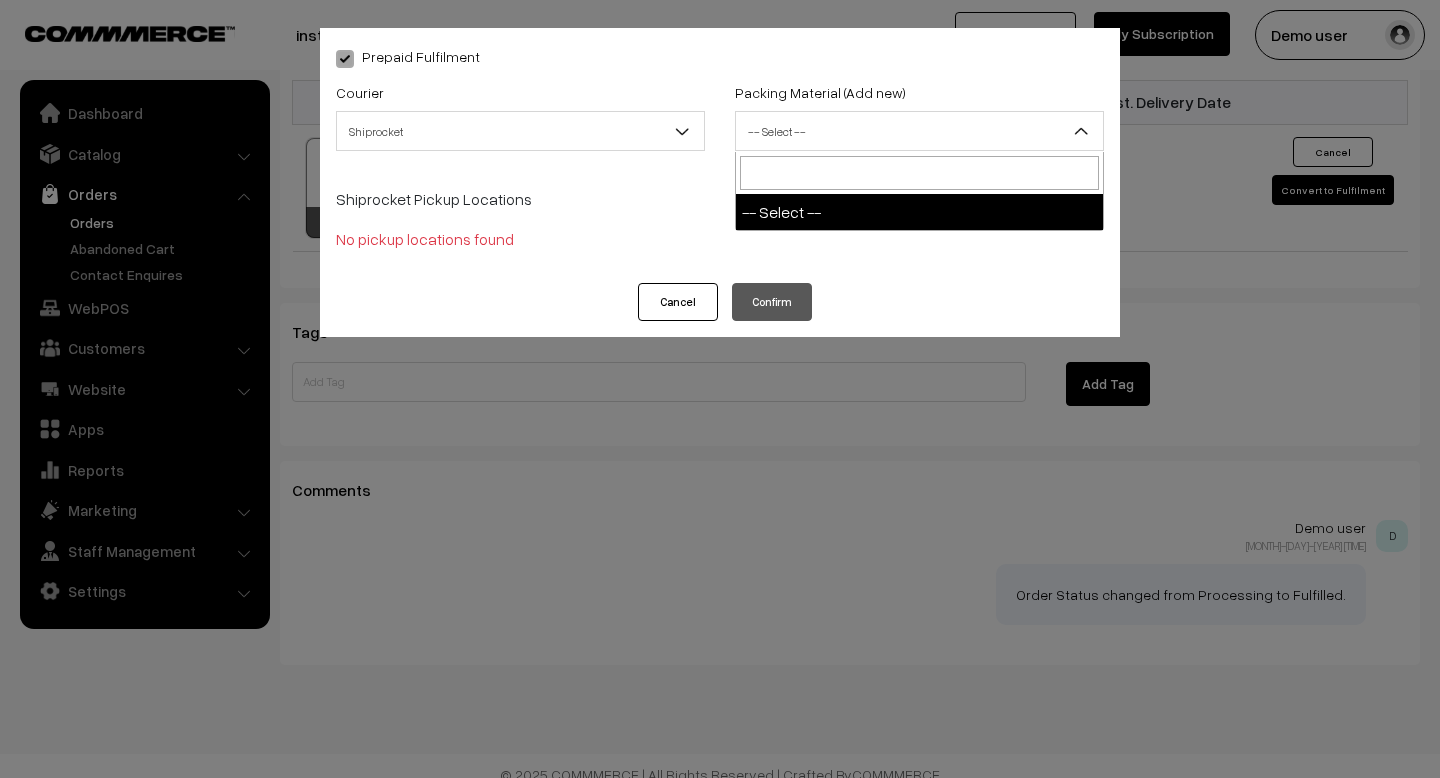 click at bounding box center (919, 173) 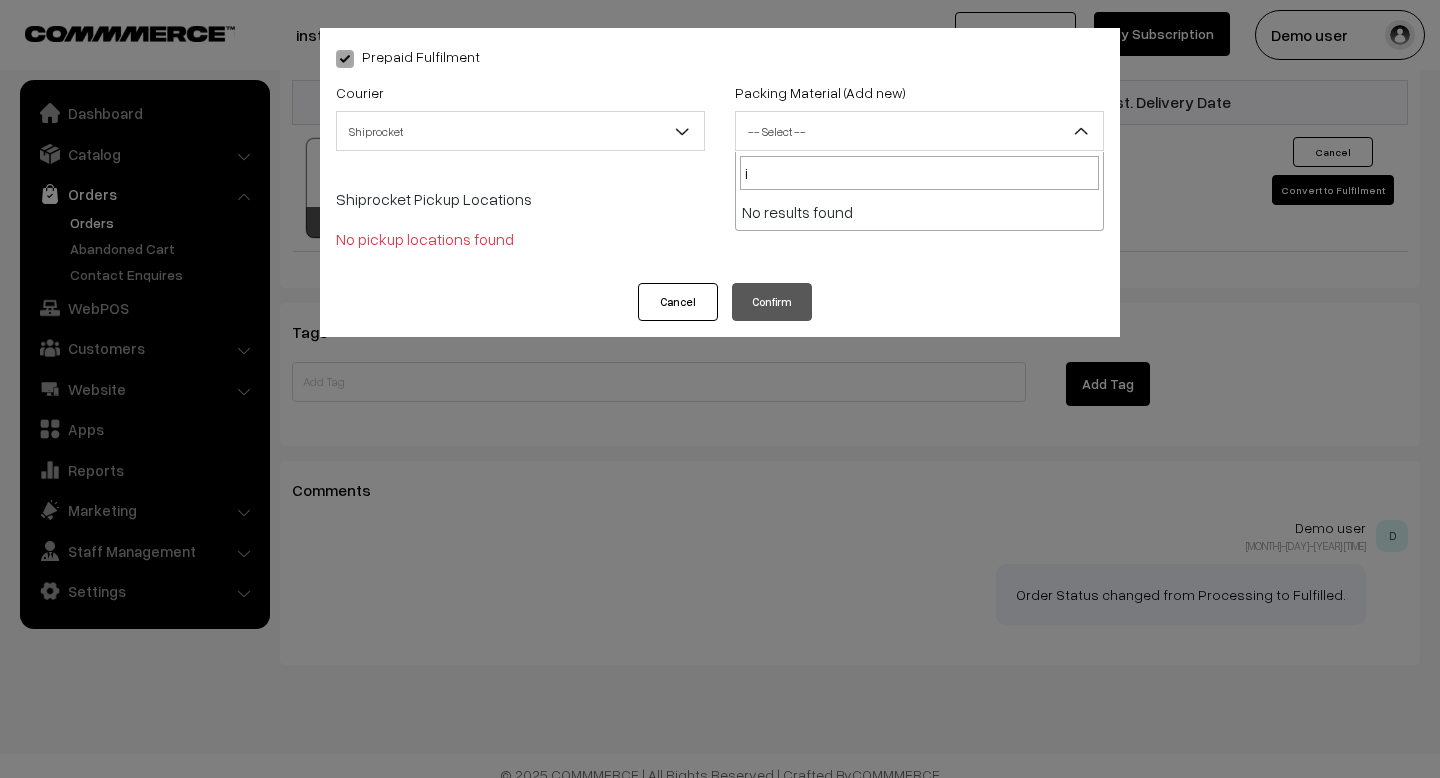 type 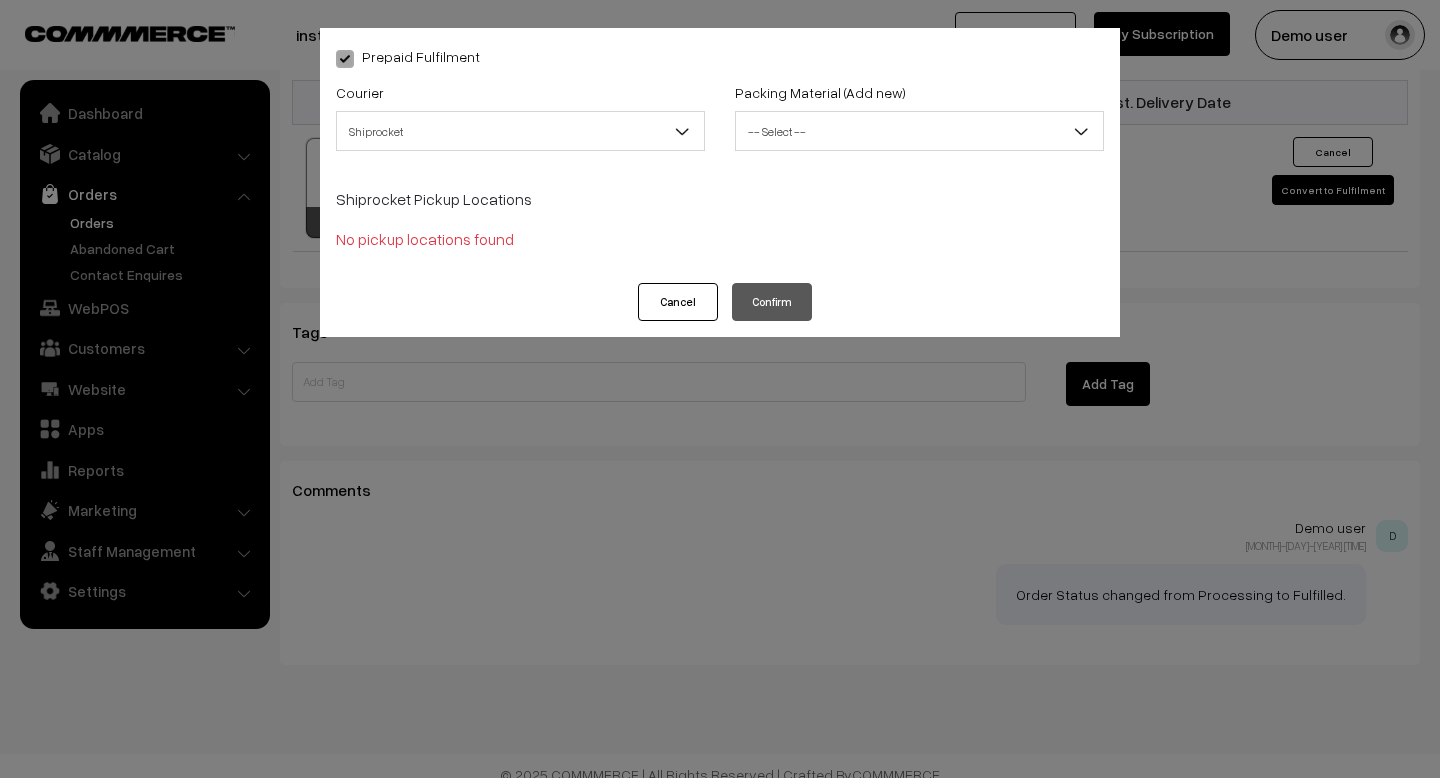 click on "Shiprocket Pickup Locations No pickup locations found" at bounding box center [720, 207] 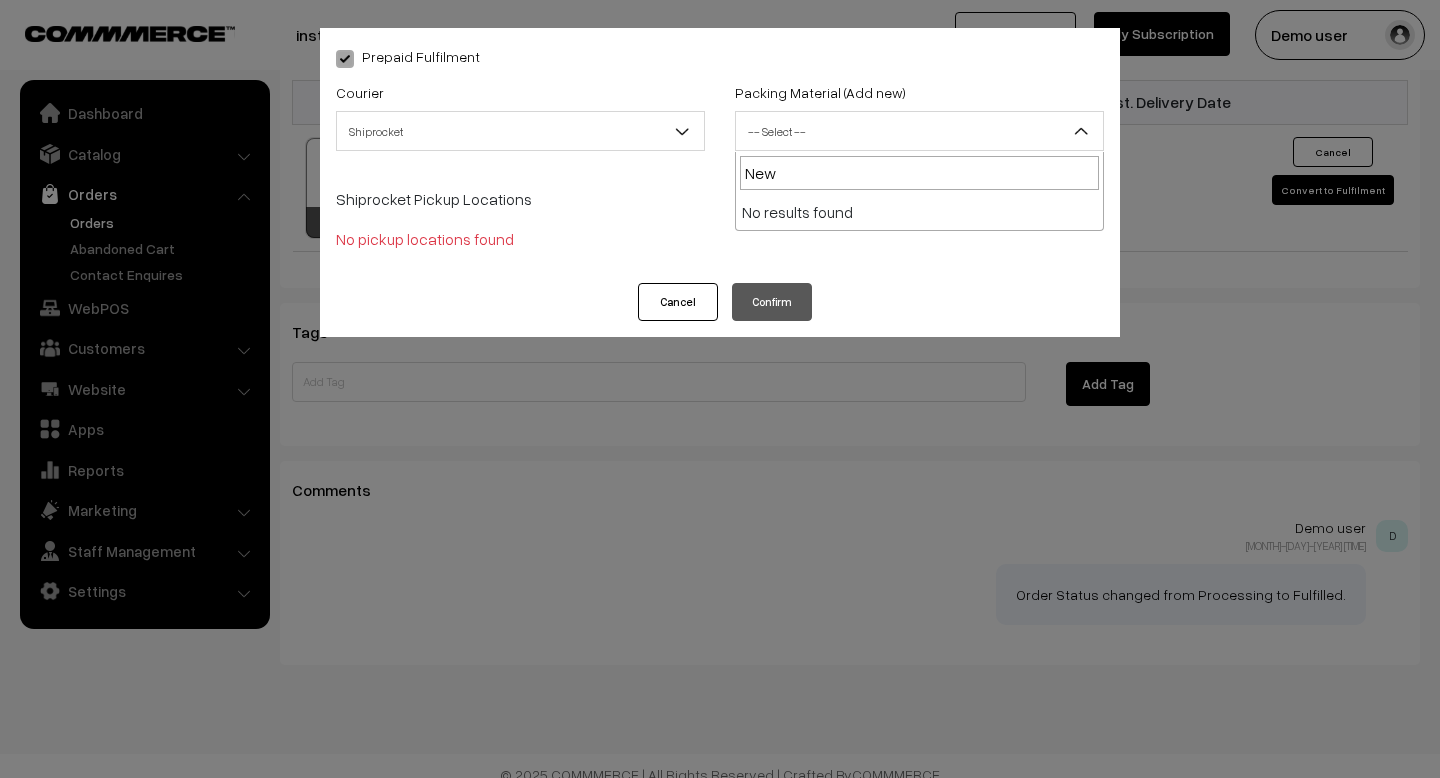type on "New" 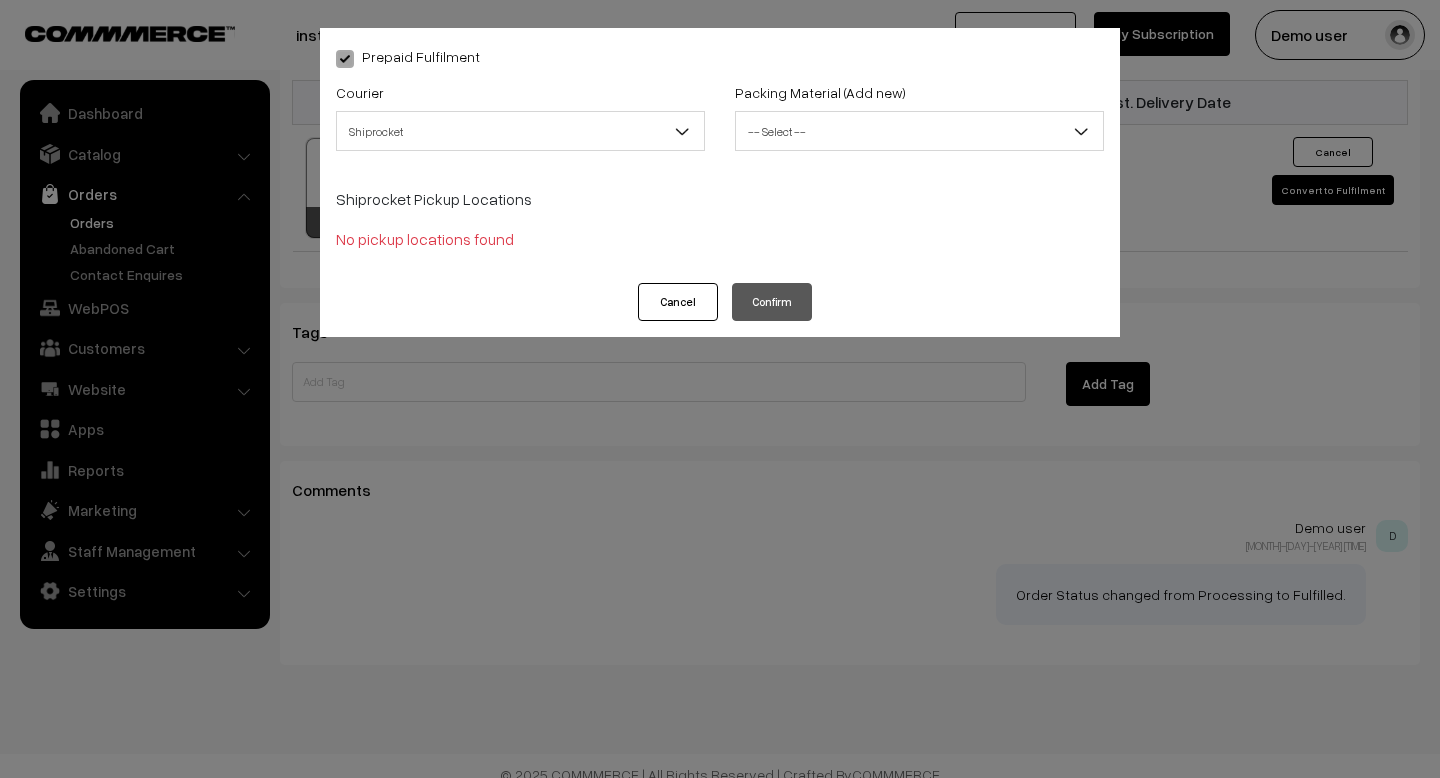 click on "-- Select --" at bounding box center [919, 131] 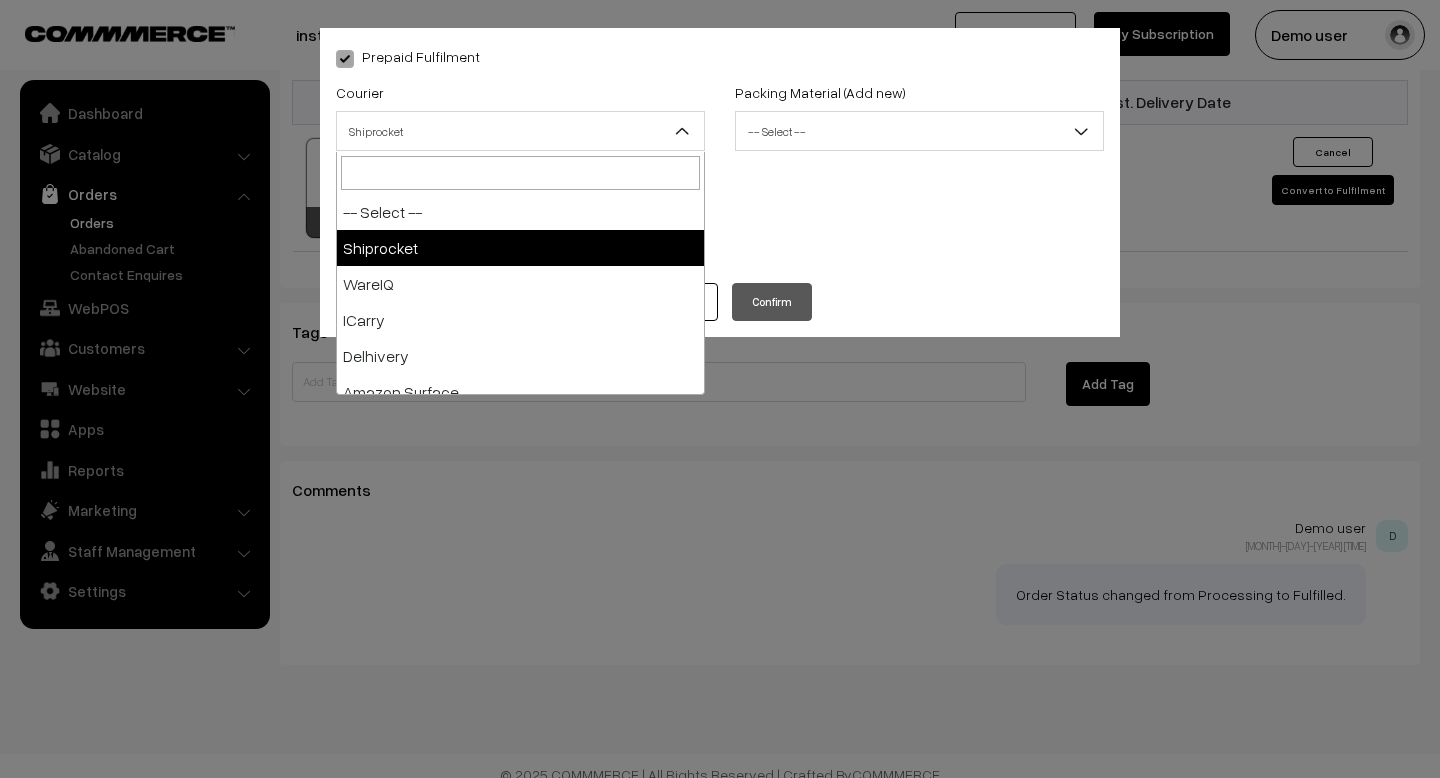 drag, startPoint x: 442, startPoint y: 149, endPoint x: 1193, endPoint y: 103, distance: 752.4075 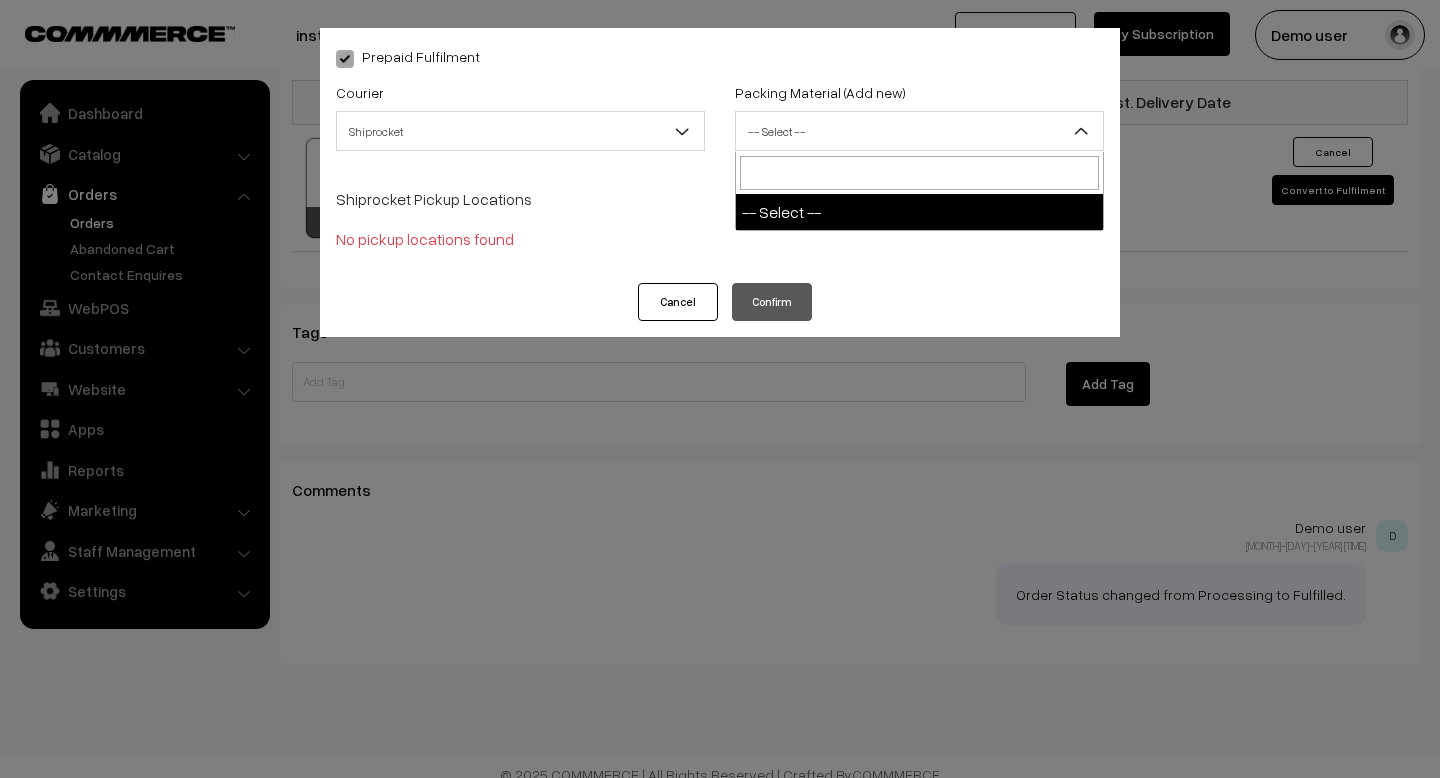 click at bounding box center (919, 173) 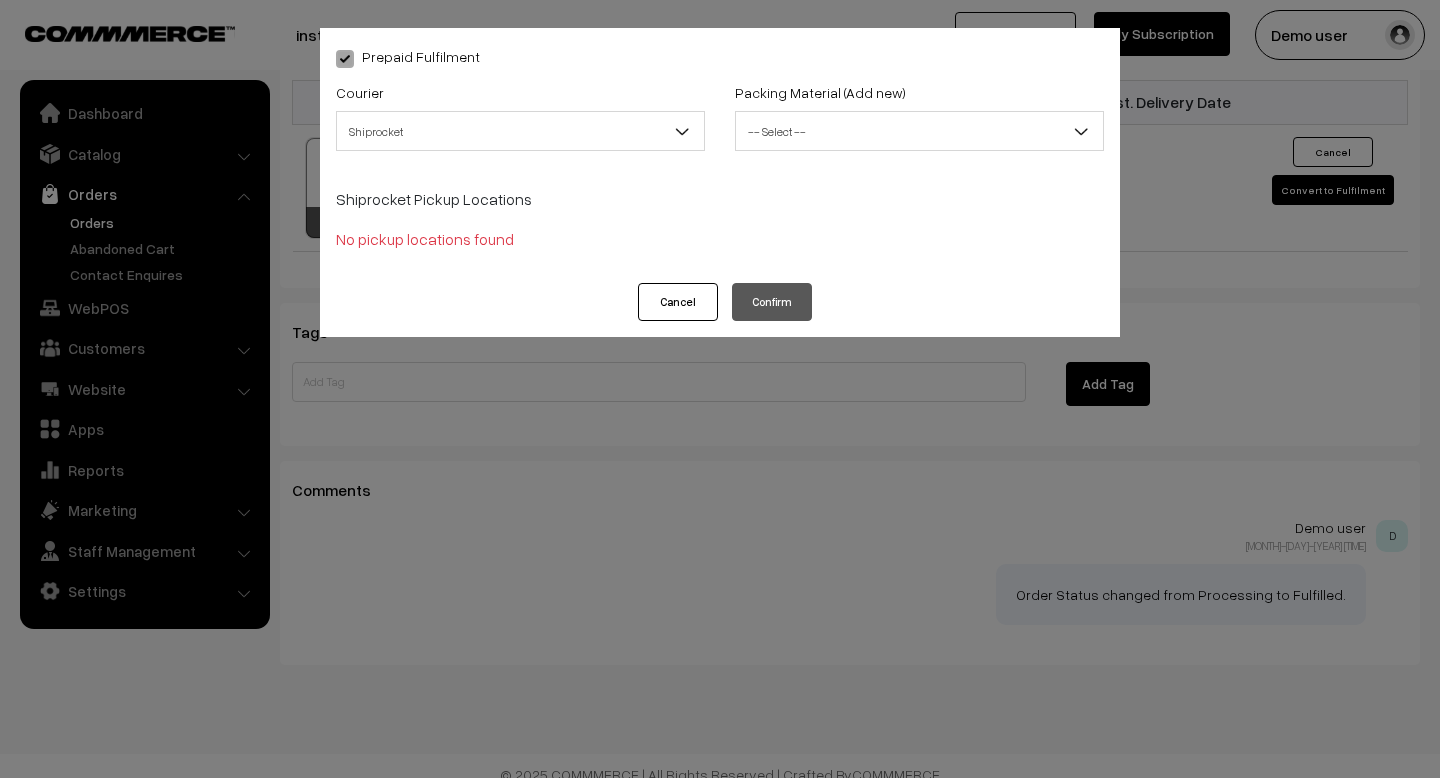 click on "-- Select --" at bounding box center [919, 131] 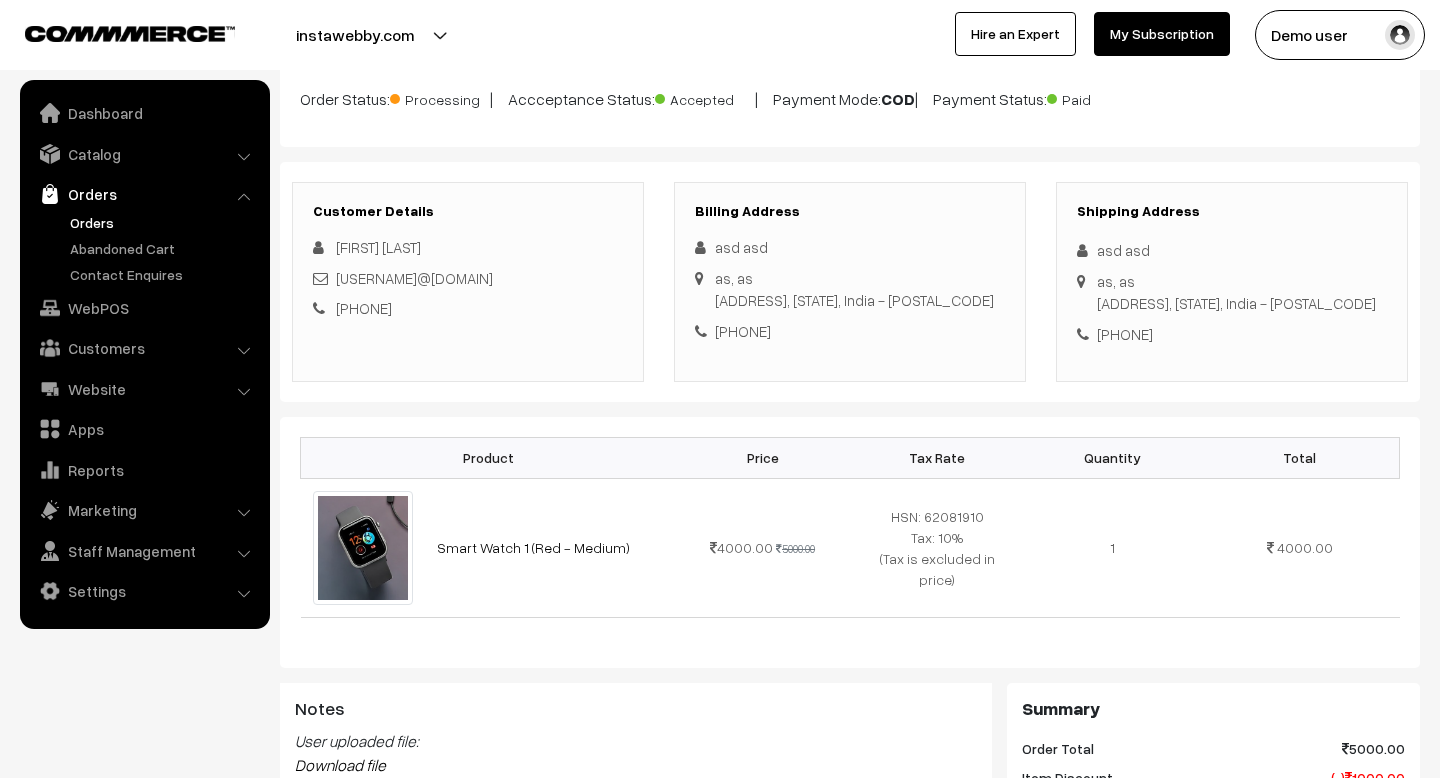 scroll, scrollTop: 0, scrollLeft: 0, axis: both 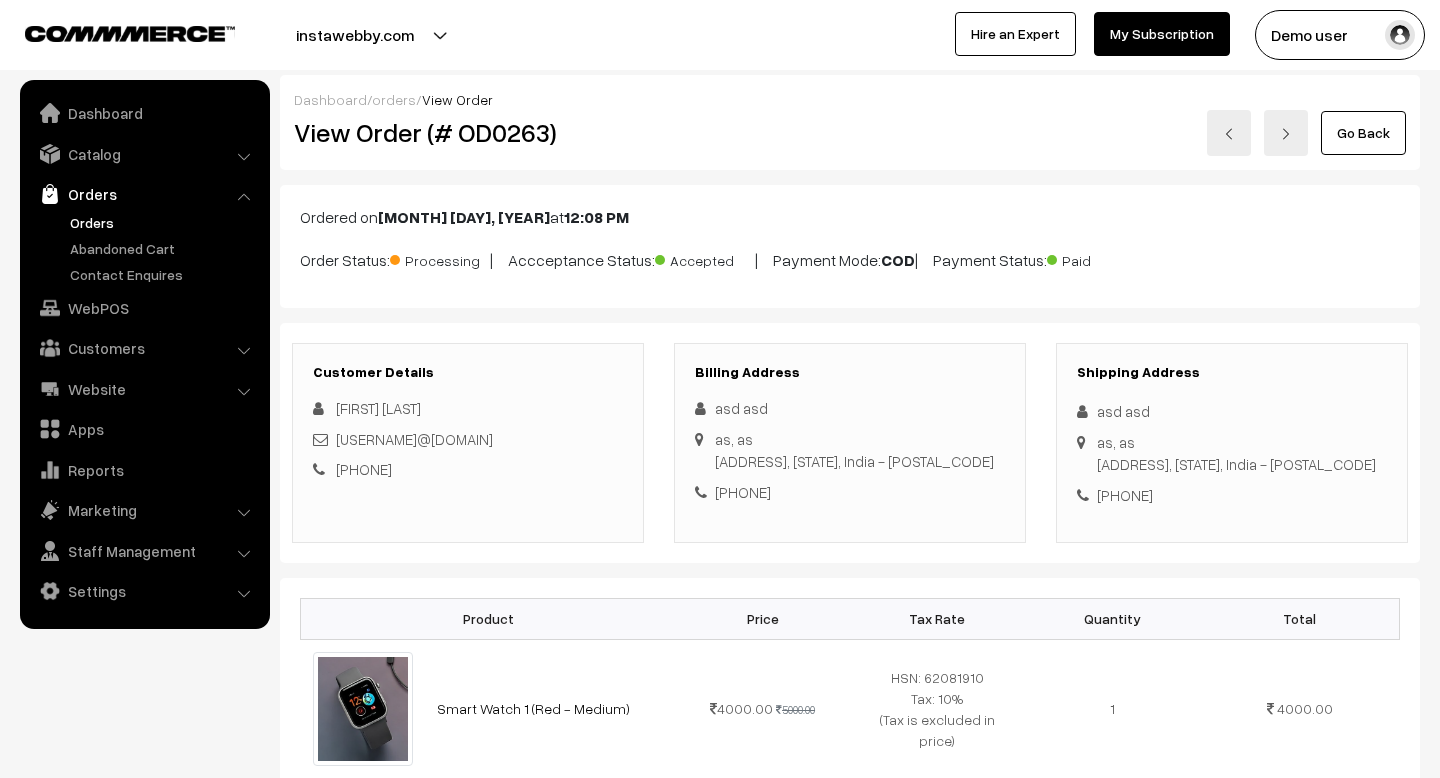 click on "Go Back" at bounding box center (1363, 133) 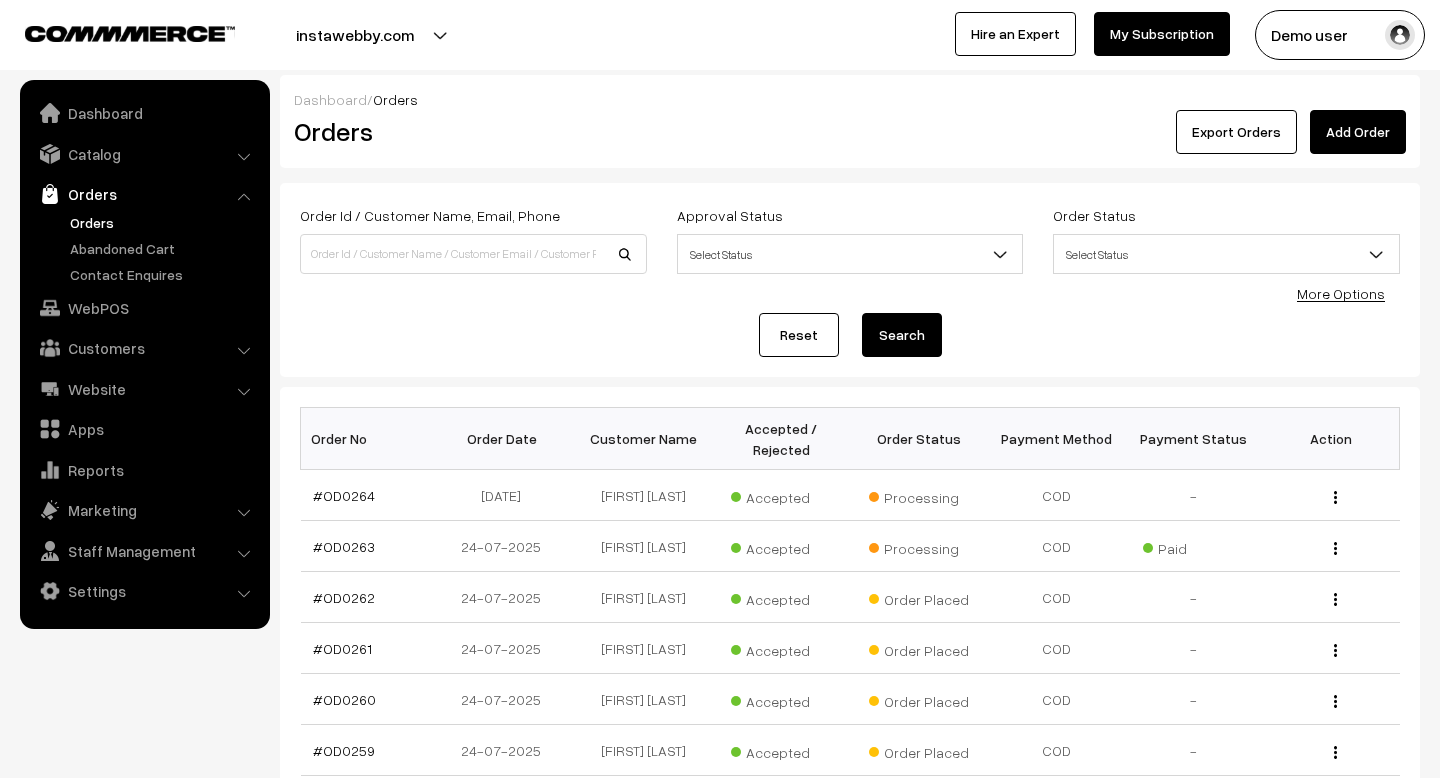 scroll, scrollTop: 175, scrollLeft: 0, axis: vertical 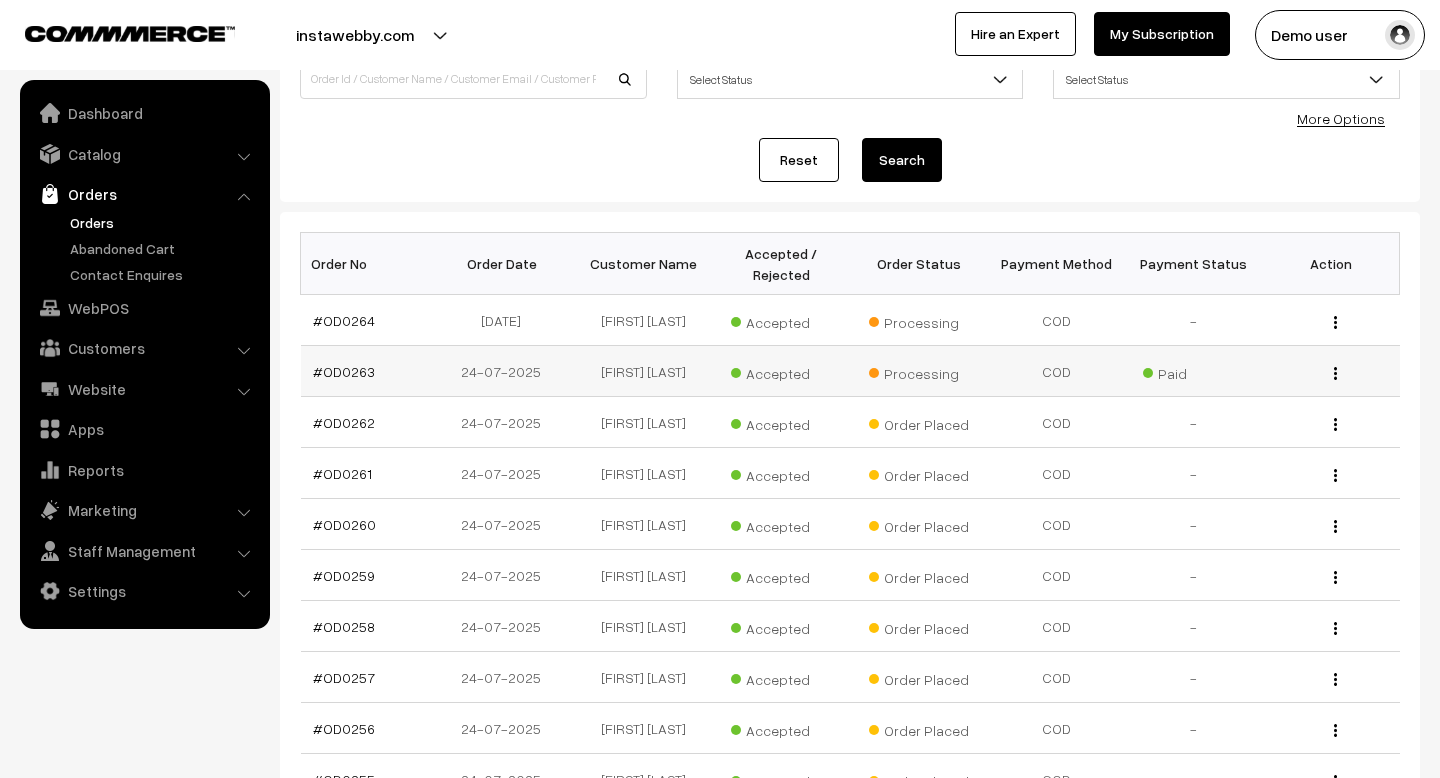 click on "View" at bounding box center [1330, 371] 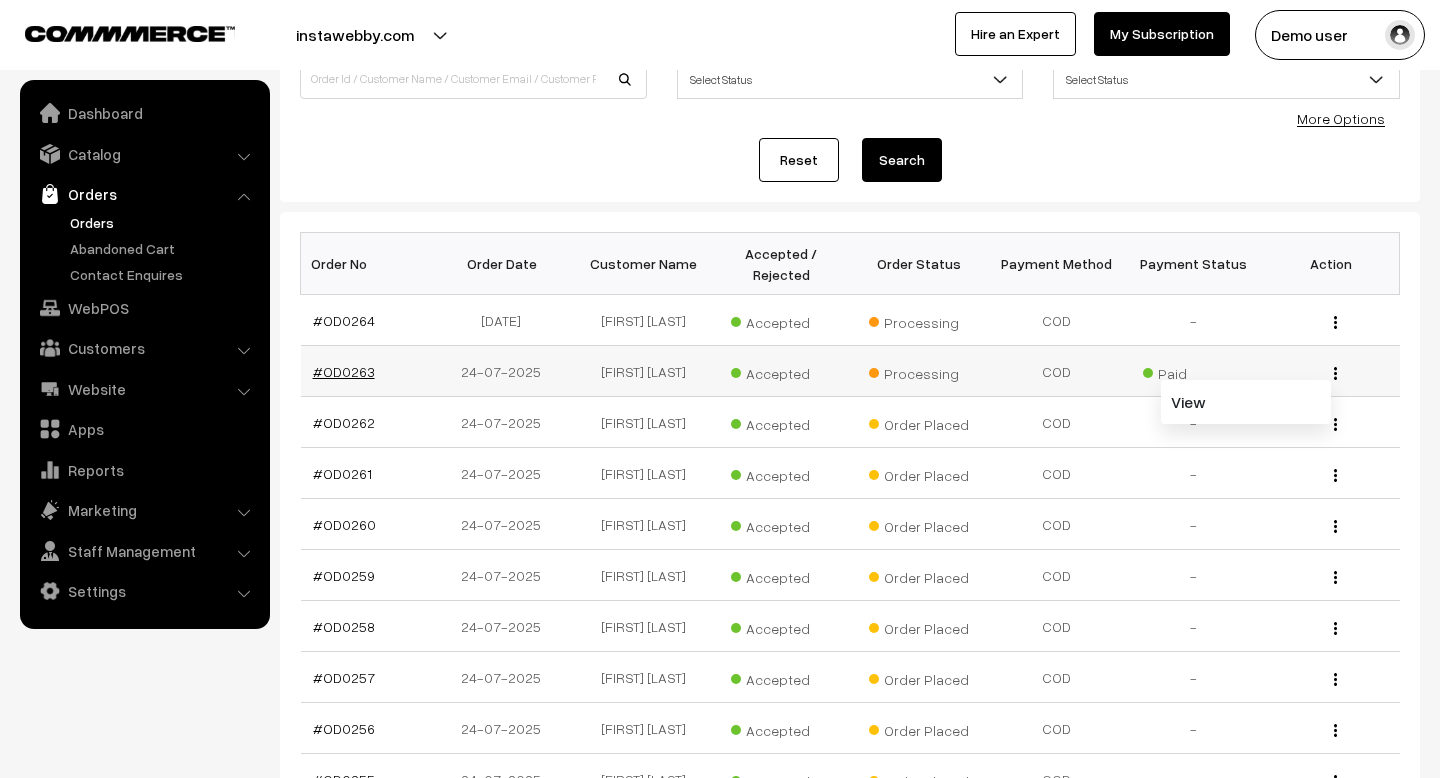 click on "#OD0263" at bounding box center (344, 371) 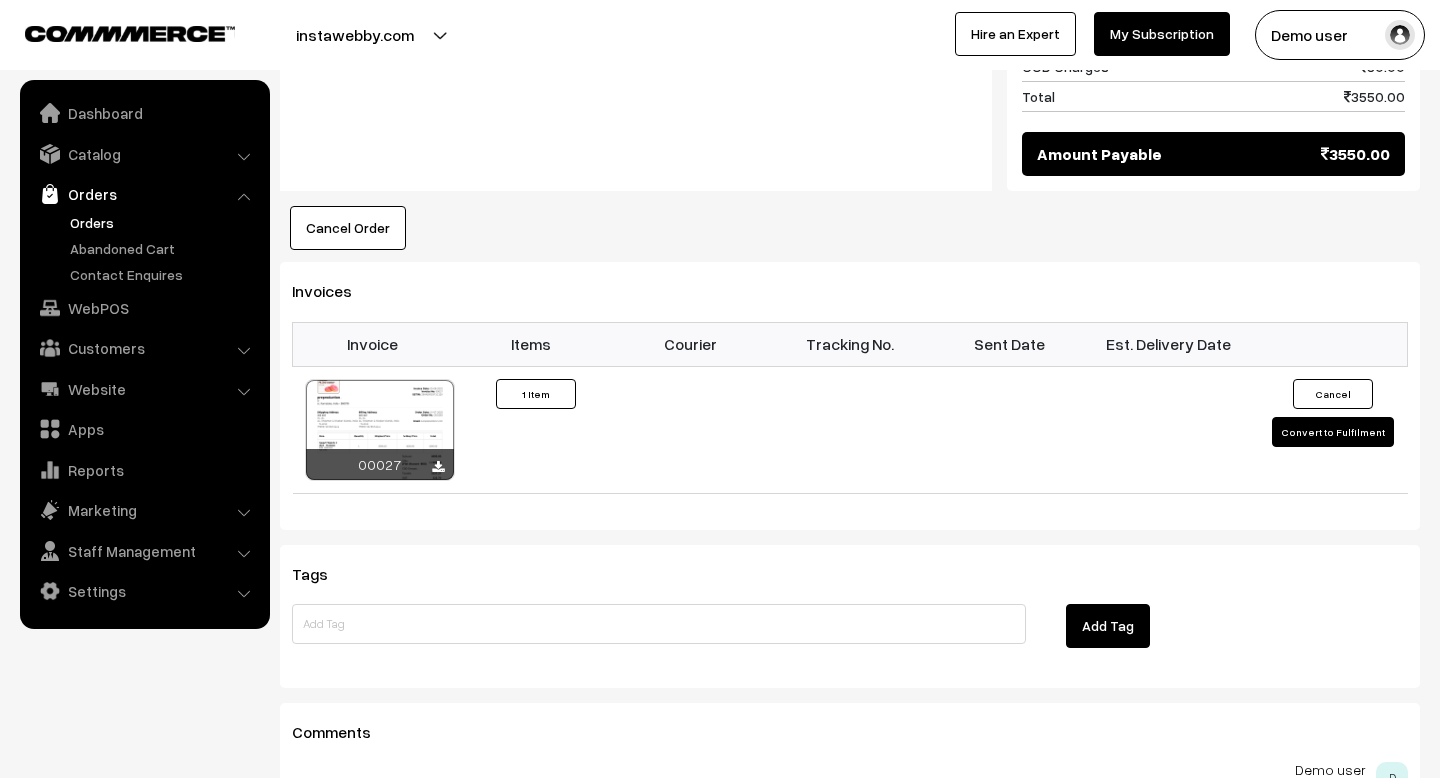 scroll, scrollTop: 1085, scrollLeft: 0, axis: vertical 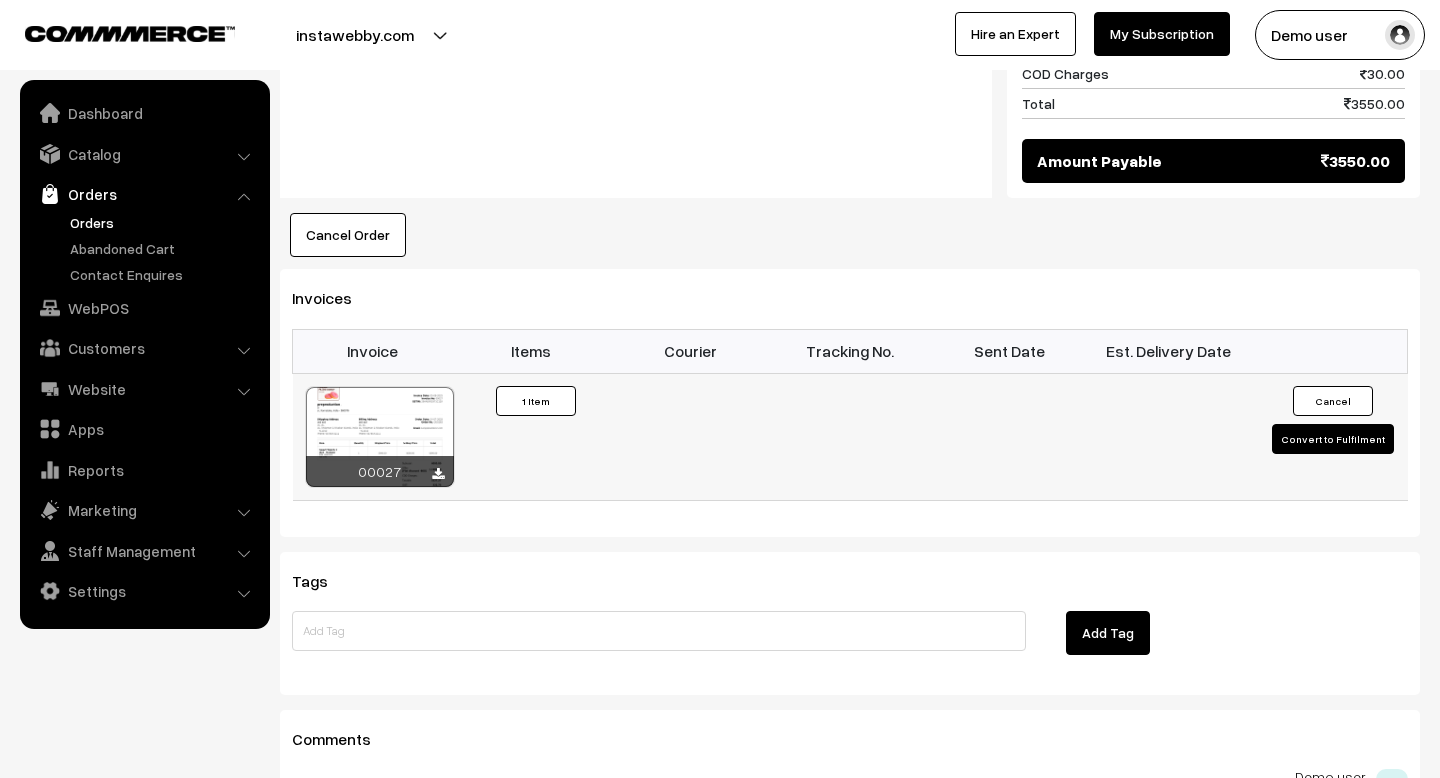 click on "Convert to Fulfilment" at bounding box center [1333, 439] 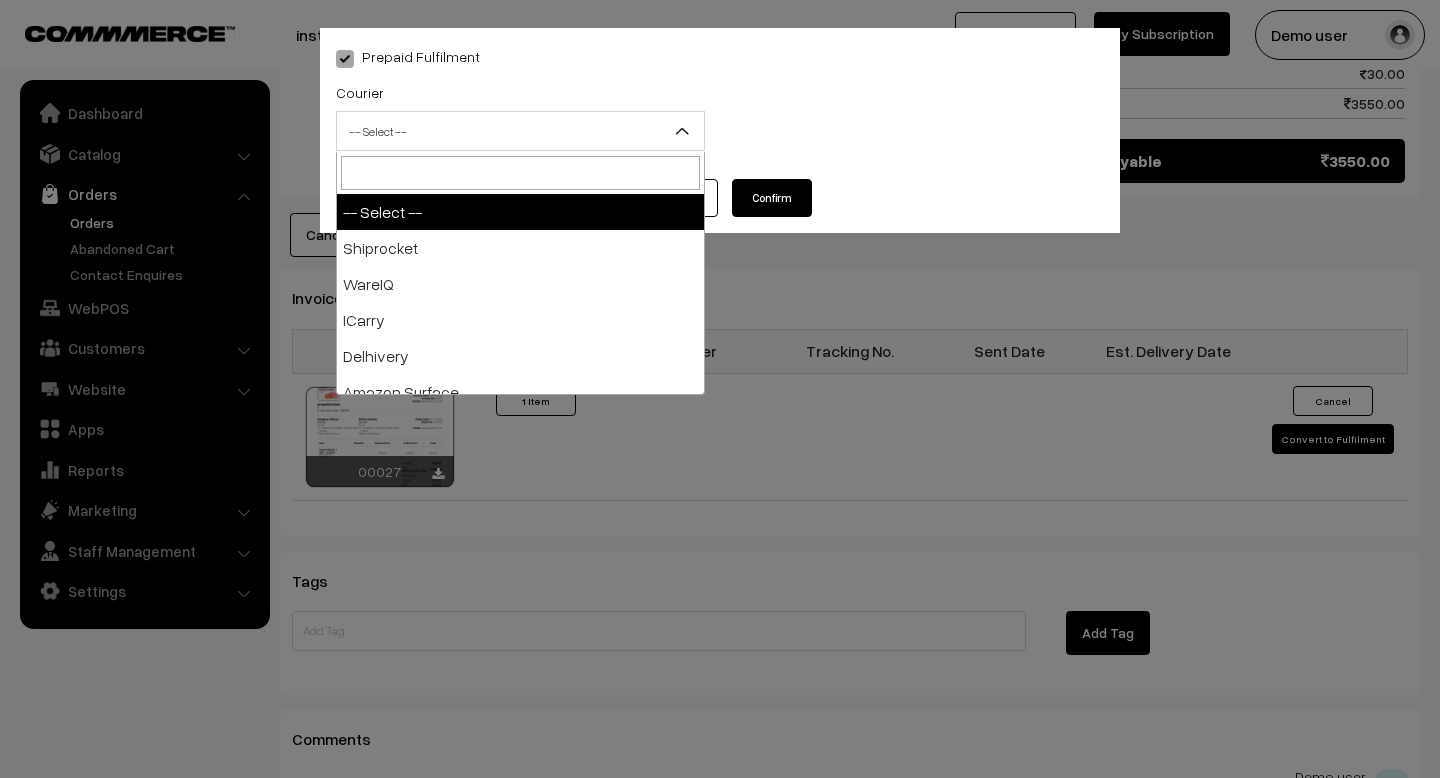 click on "-- Select --" at bounding box center [520, 131] 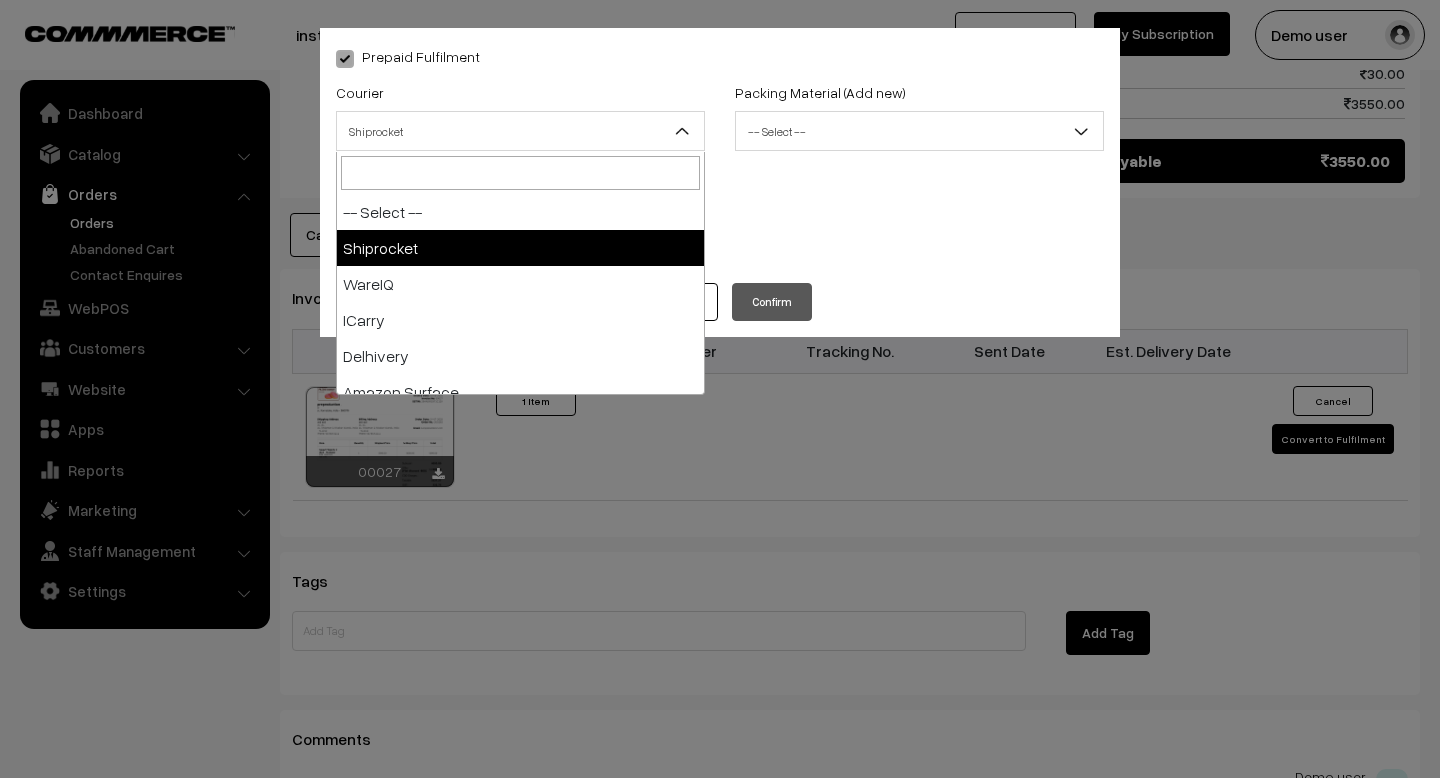 click on "Shiprocket" at bounding box center [520, 131] 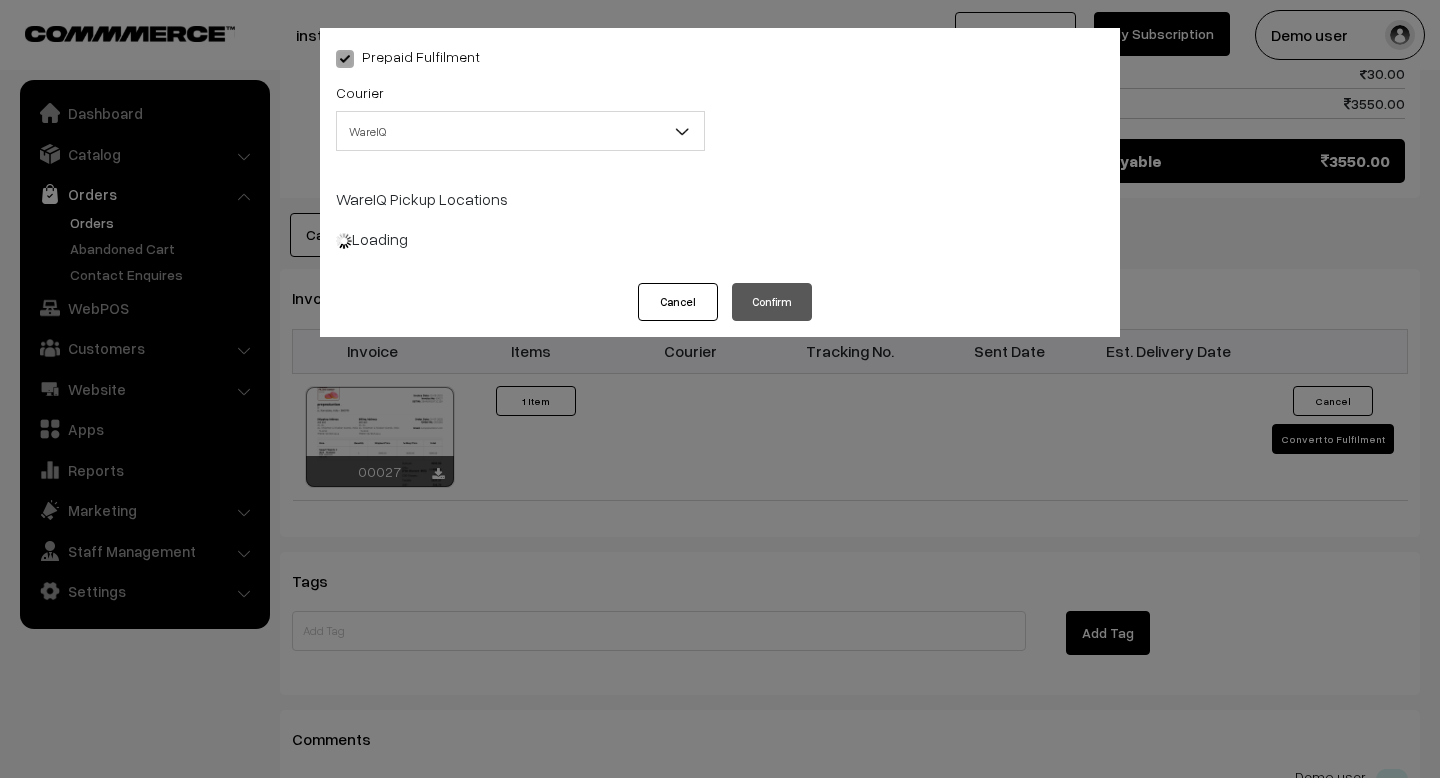click on "WareIQ" at bounding box center (520, 131) 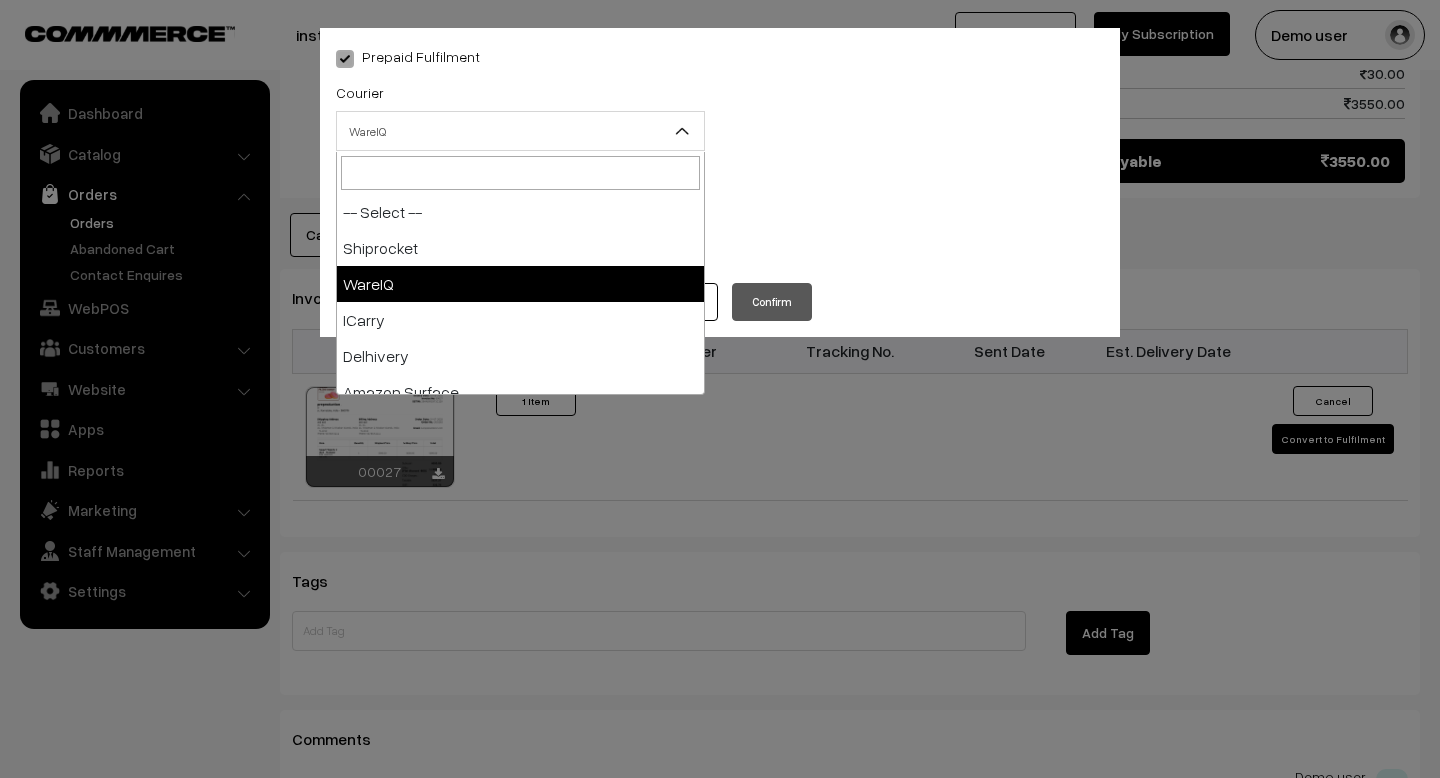 click on "WareIQ Pickup Locations" at bounding box center [720, 199] 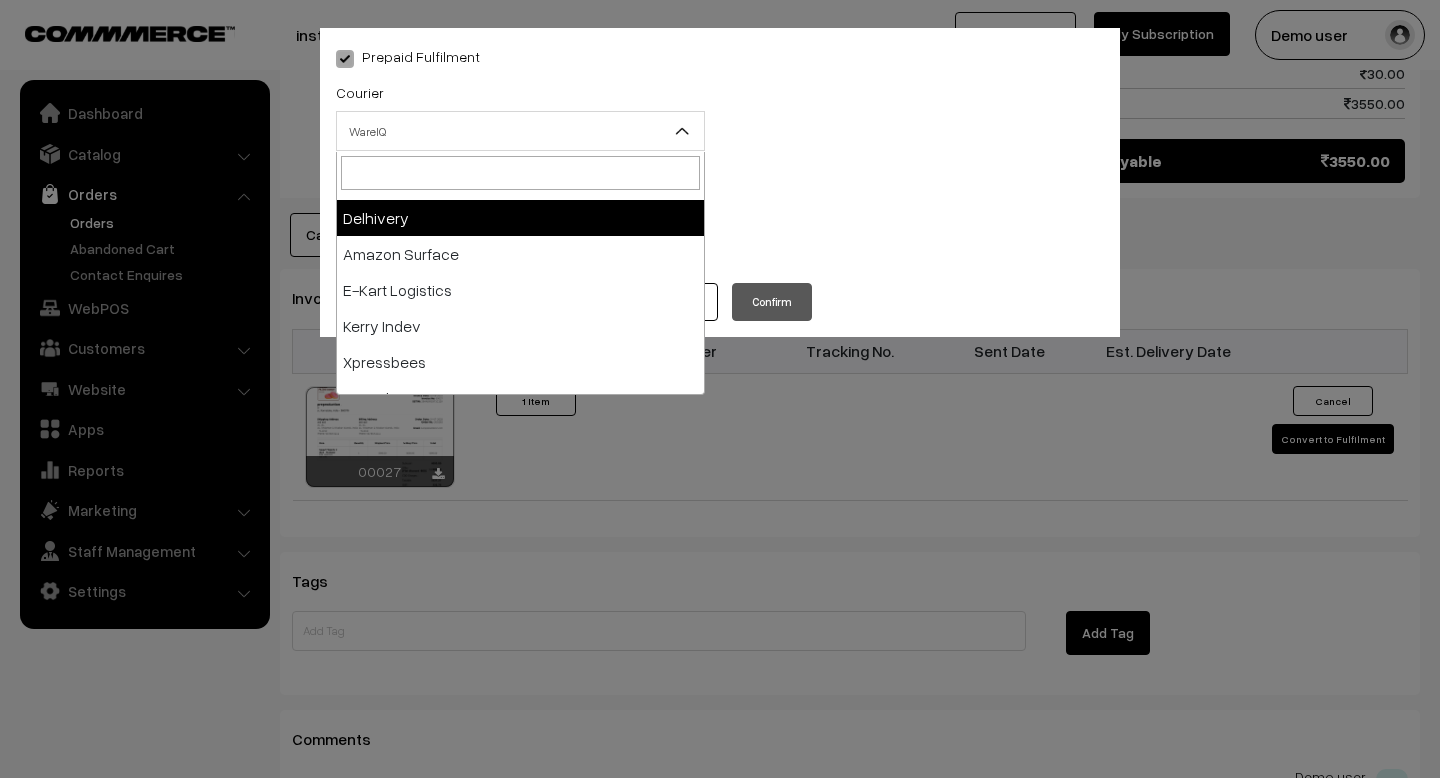 scroll, scrollTop: 232, scrollLeft: 0, axis: vertical 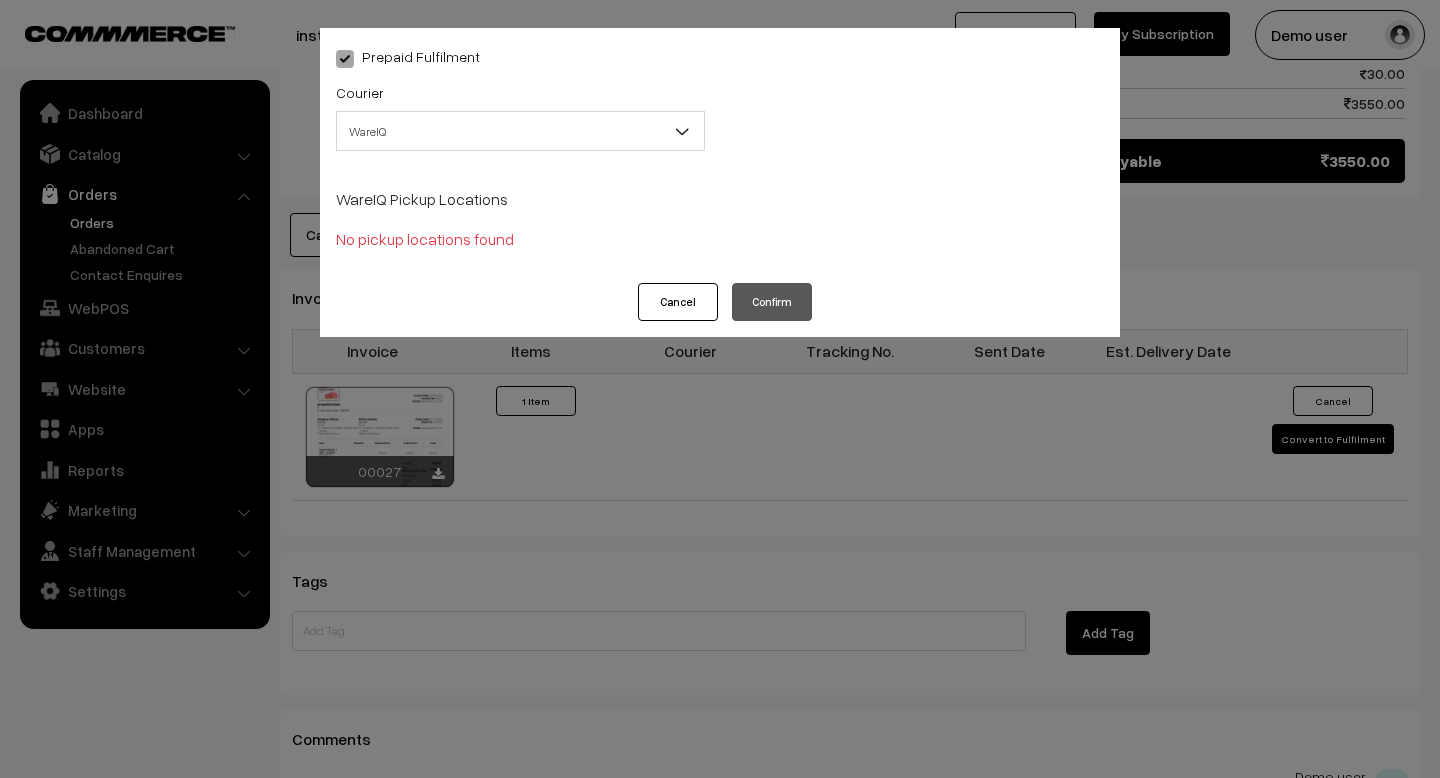 click on "No pickup locations found" at bounding box center (720, 239) 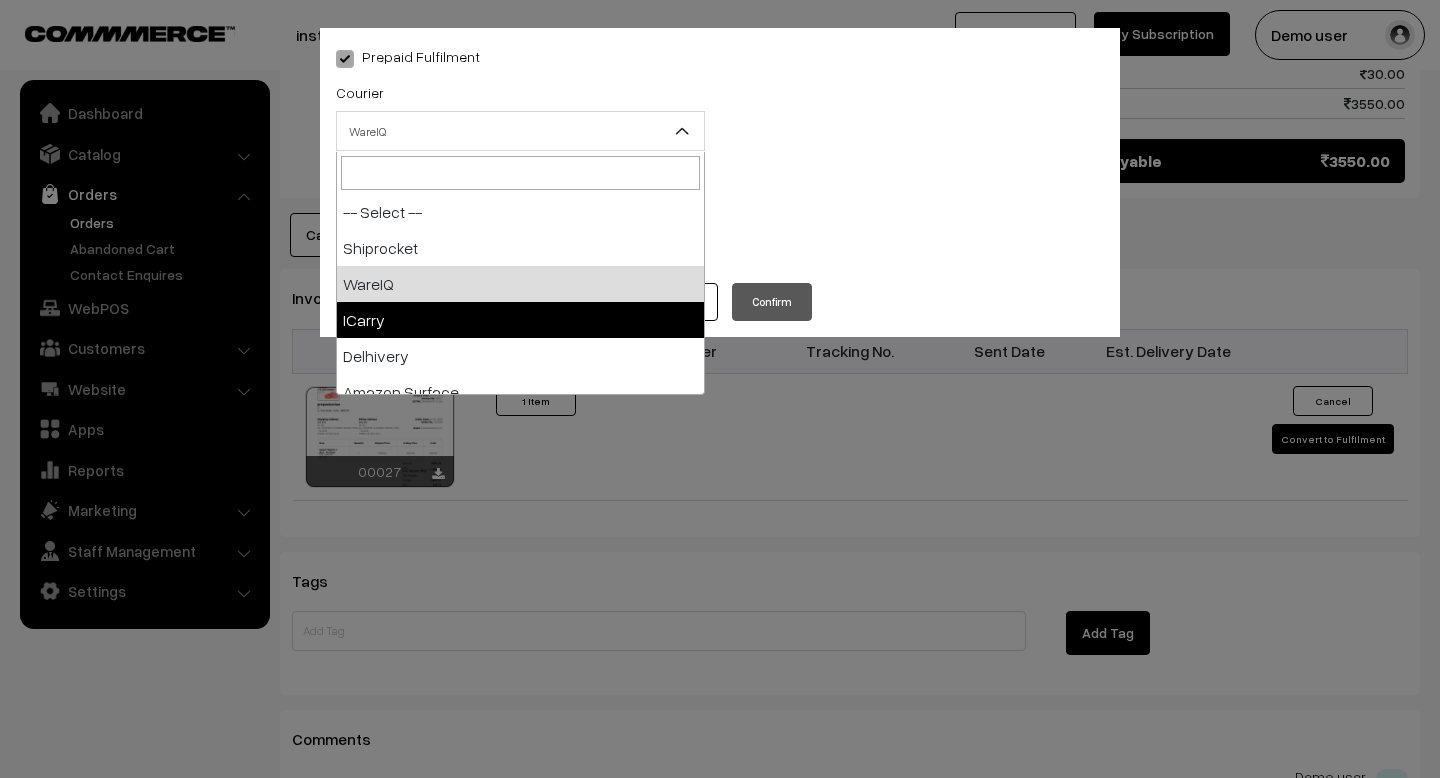 select on "4" 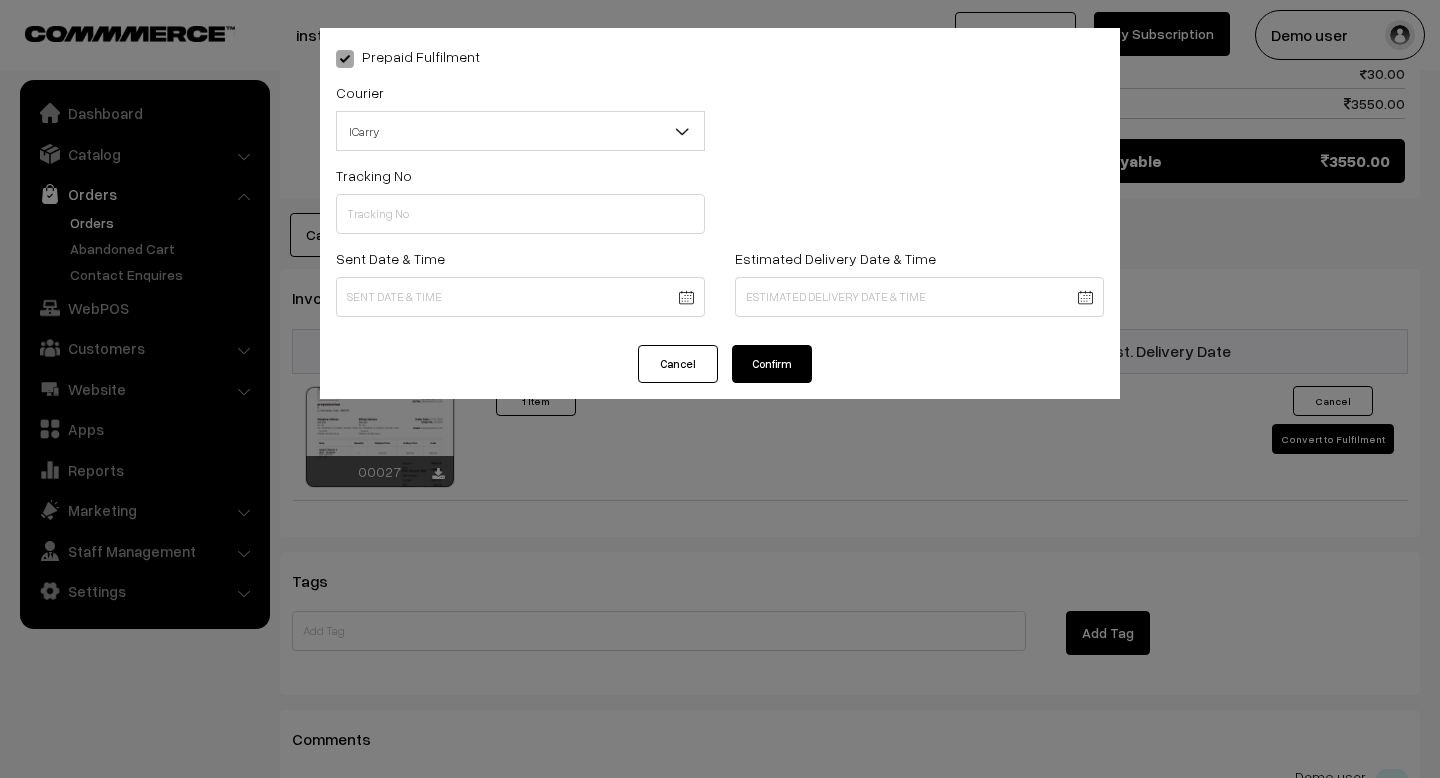 click on "Thank you for showing interest. Our team will call you shortly.
Close
instawebby.com
Go to Website
Switch Store
Create New Store
My Profile" at bounding box center [720, -21] 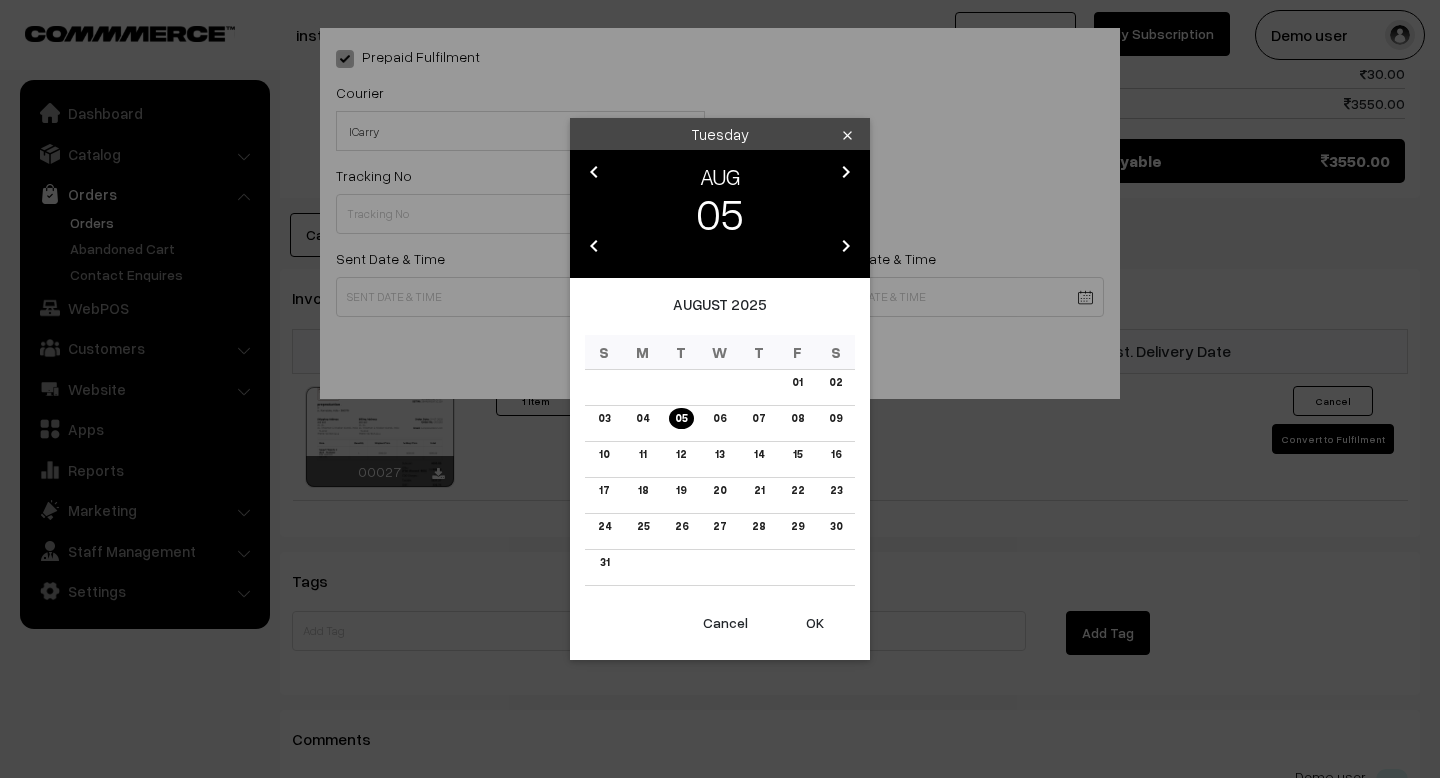 click on "Tuesday clear chevron_left AUG chevron_right 05 chevron_left 2025 chevron_right 23:55 August 2025 S M T W T F S 01 02 03 04 05 06 07 08 09 10 11 12 13 14 15 16 17 18 19 20 21 22 23 24 25 26 27 28 29 30 31 AM PM Now Clear Cancel OK" at bounding box center [720, 389] 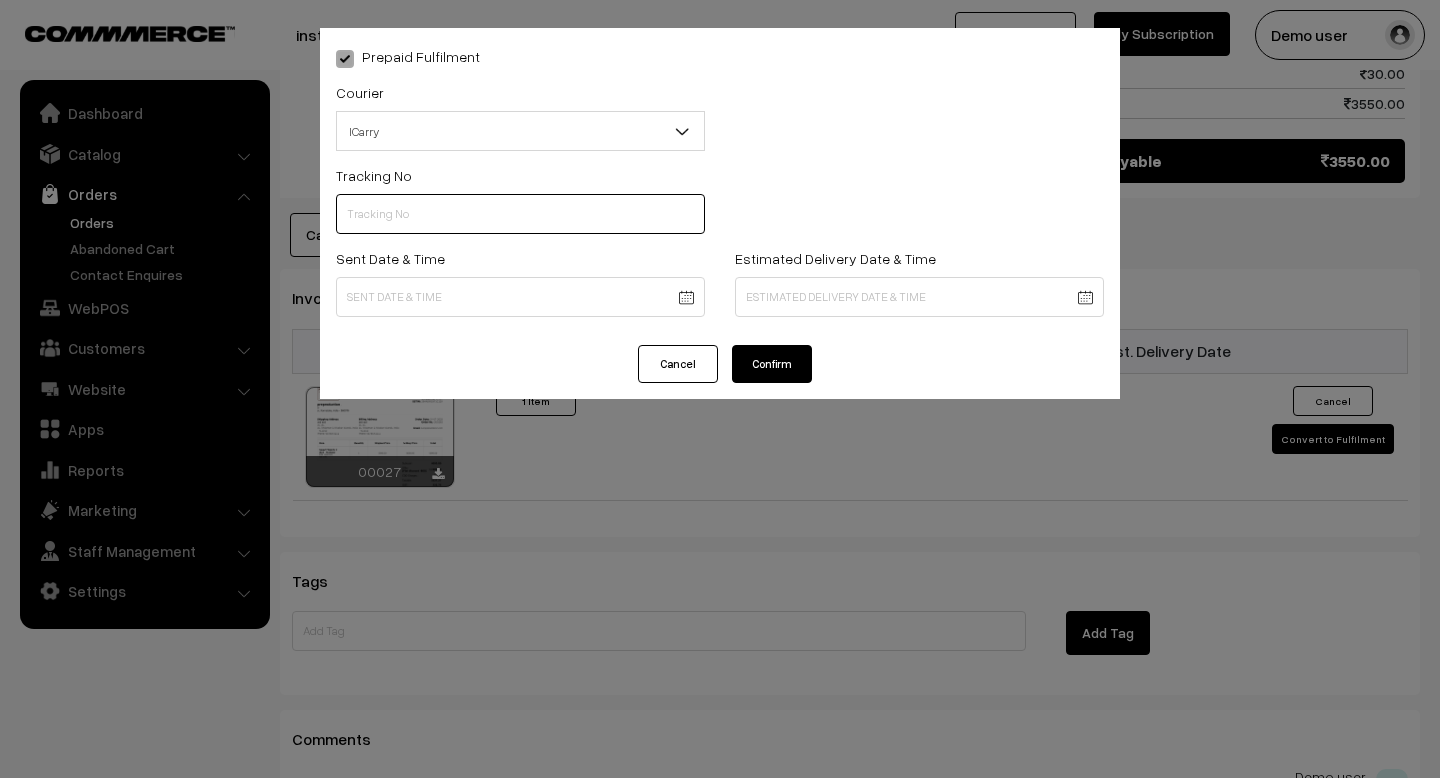click at bounding box center [520, 214] 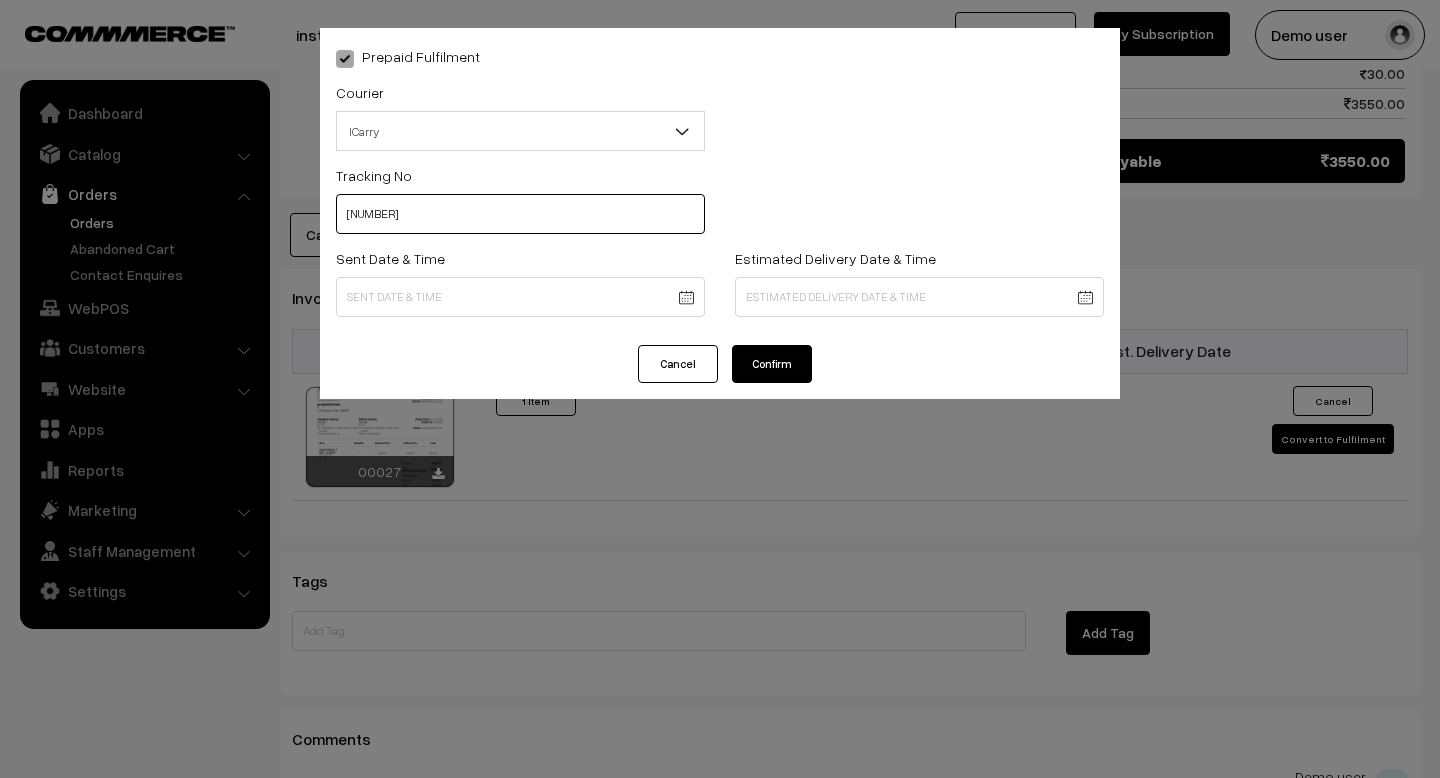 type on "[CREDIT_CARD]" 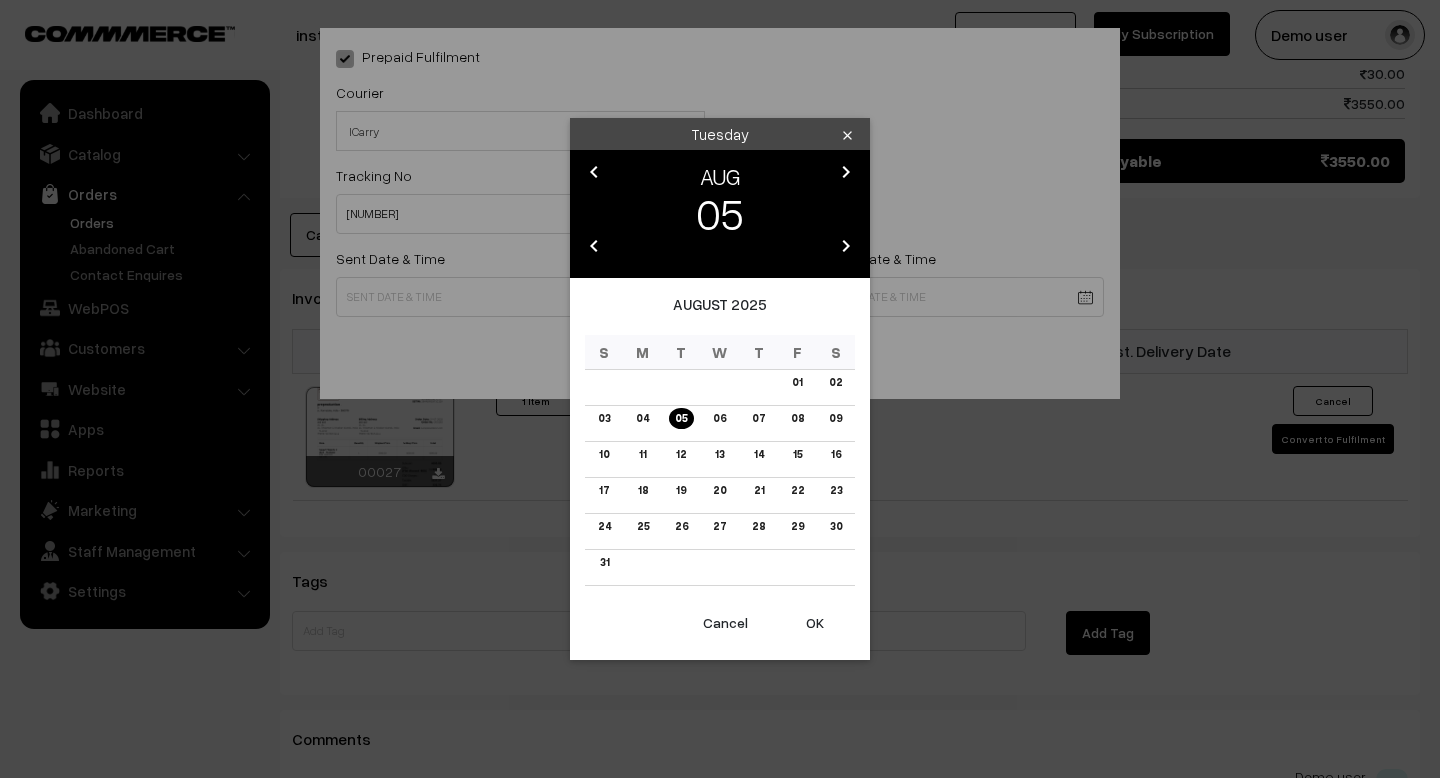 click on "Thank you for showing interest. Our team will call you shortly.
Close
instawebby.com
Go to Website
Switch Store
Create New Store
My Profile" at bounding box center [720, -21] 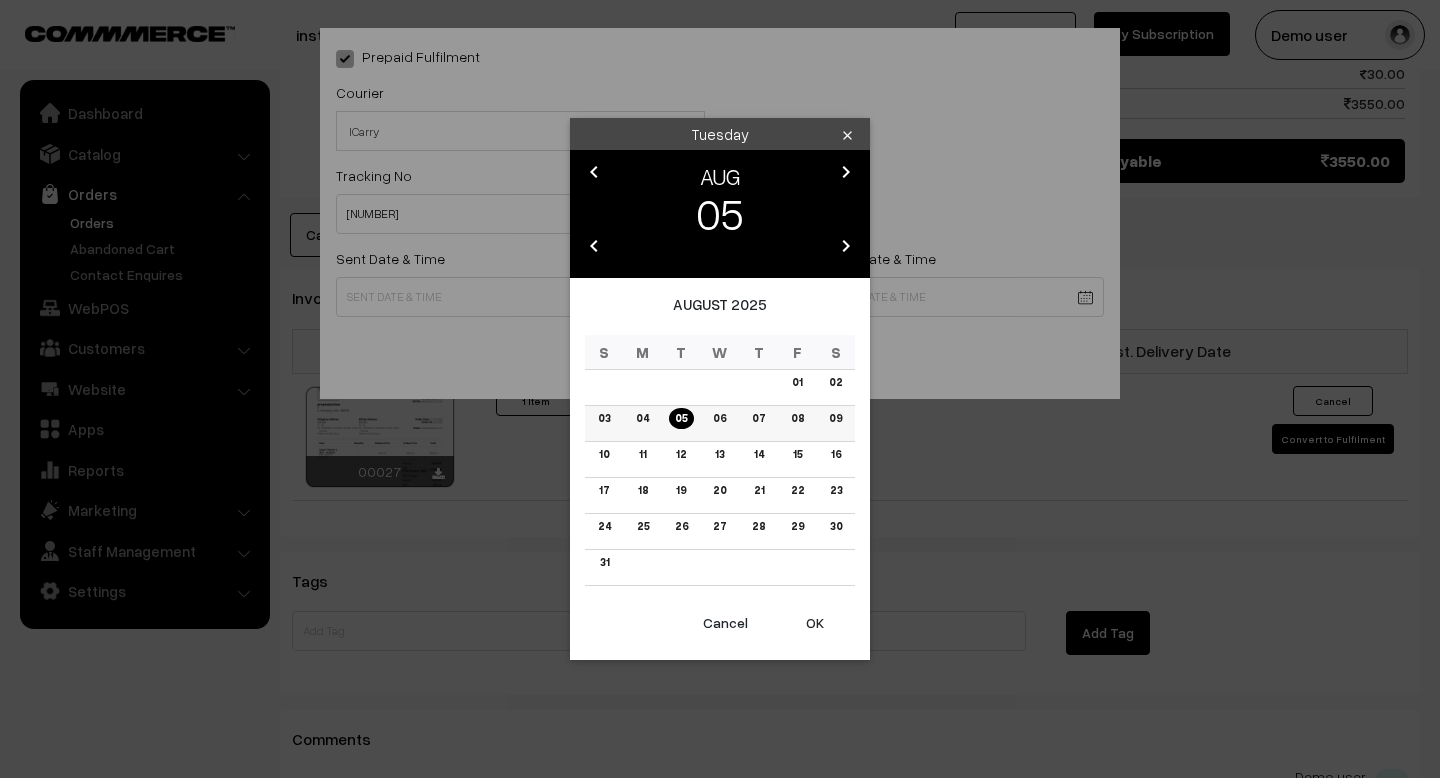 click on "06" at bounding box center (720, 424) 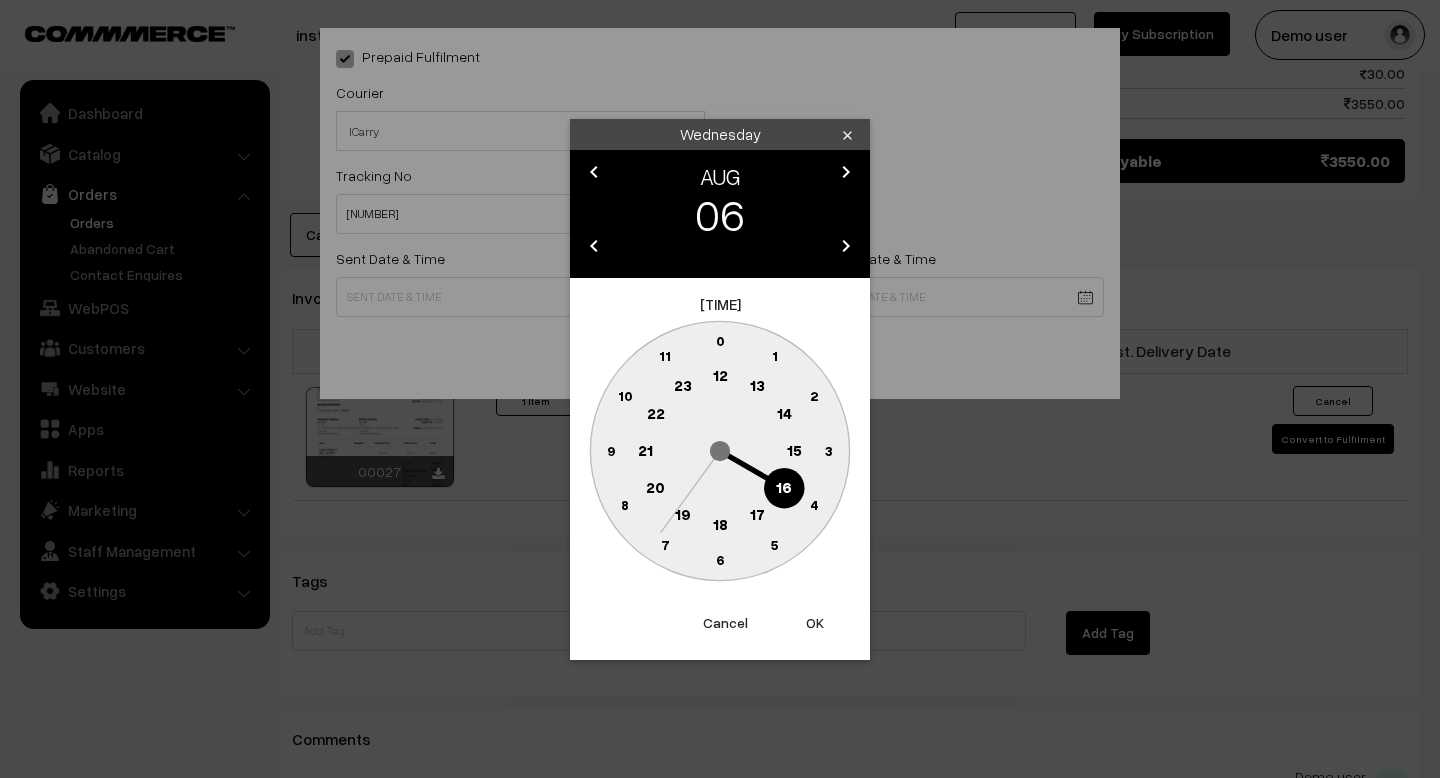 click on "OK" at bounding box center [815, 623] 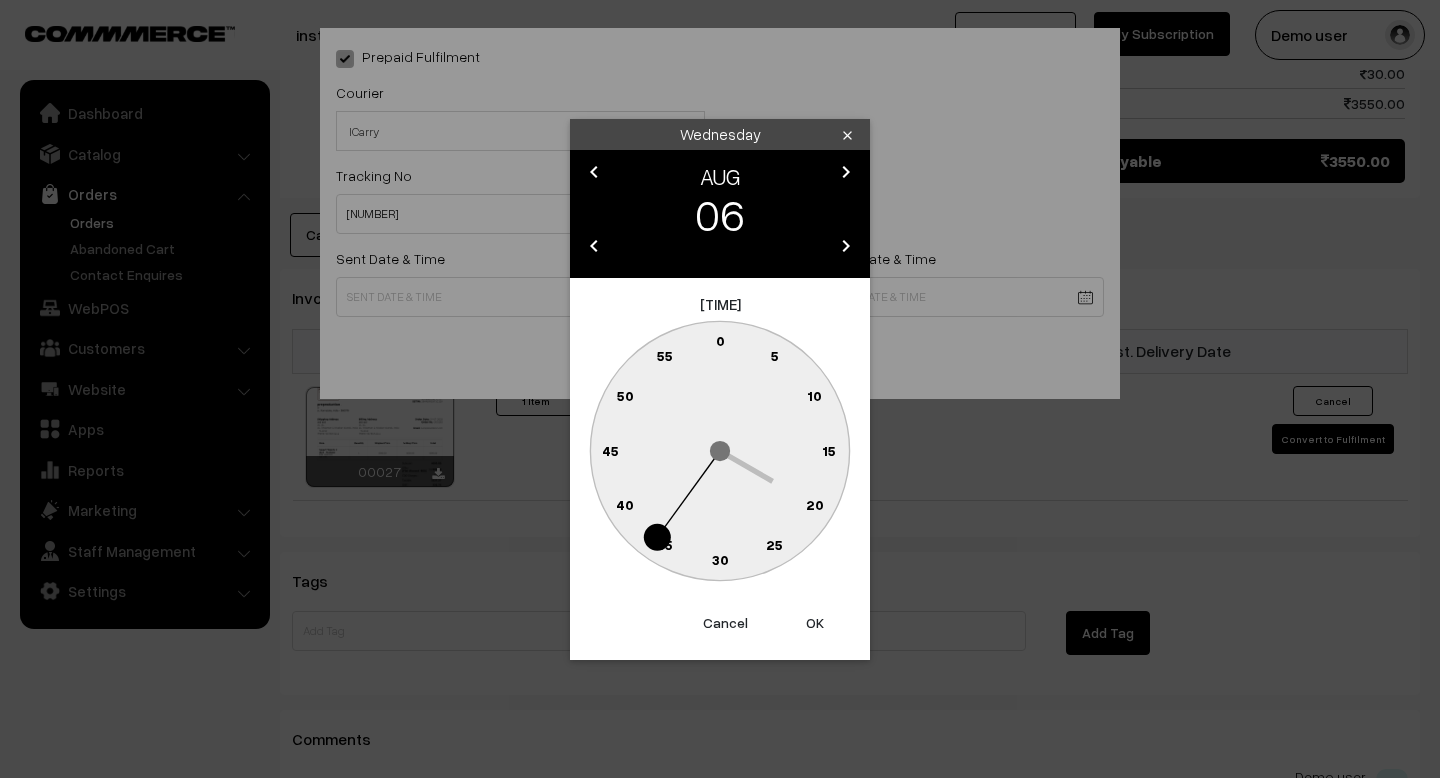 click on "OK" at bounding box center [815, 623] 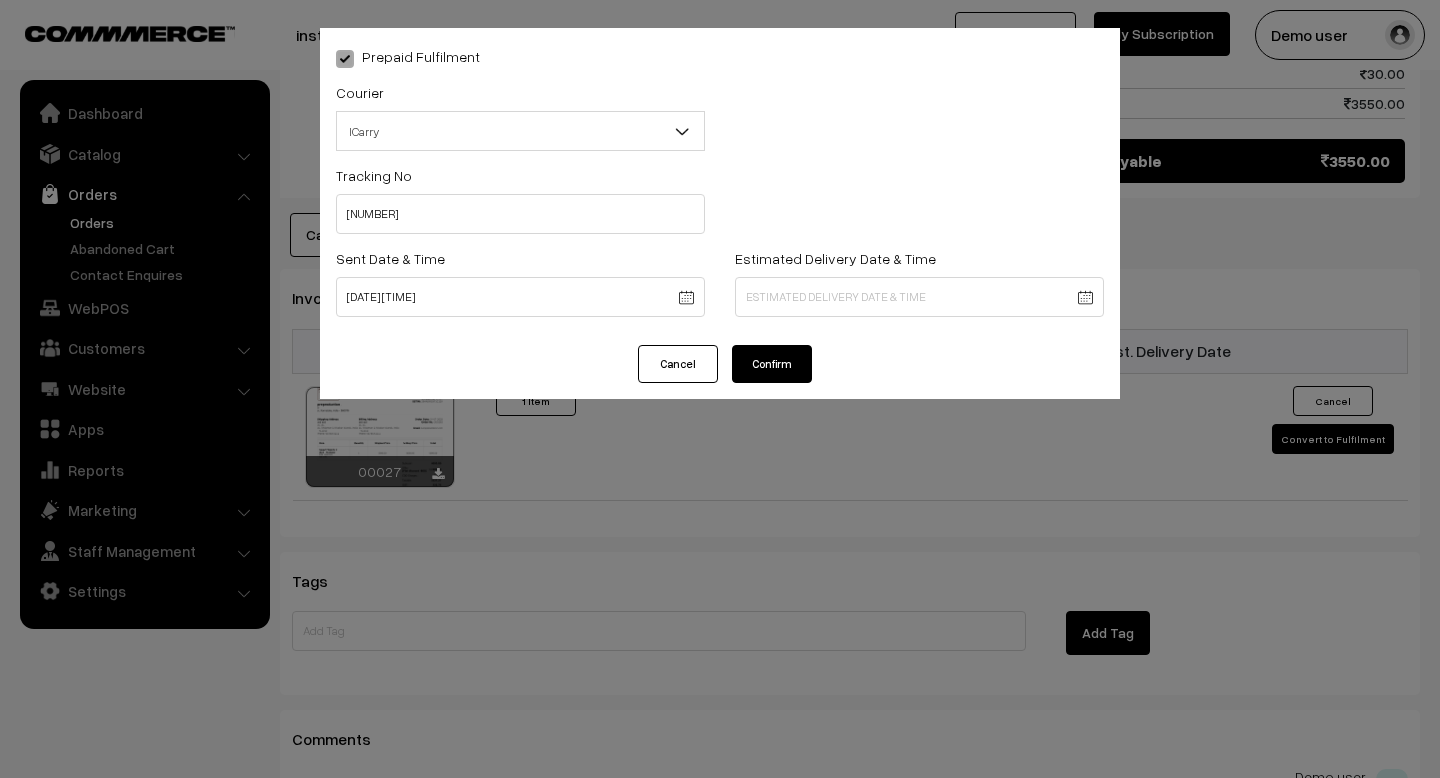 click on "Thank you for showing interest. Our team will call you shortly.
Close
instawebby.com
Go to Website
Switch Store
Create New Store
My Profile" at bounding box center (720, -21) 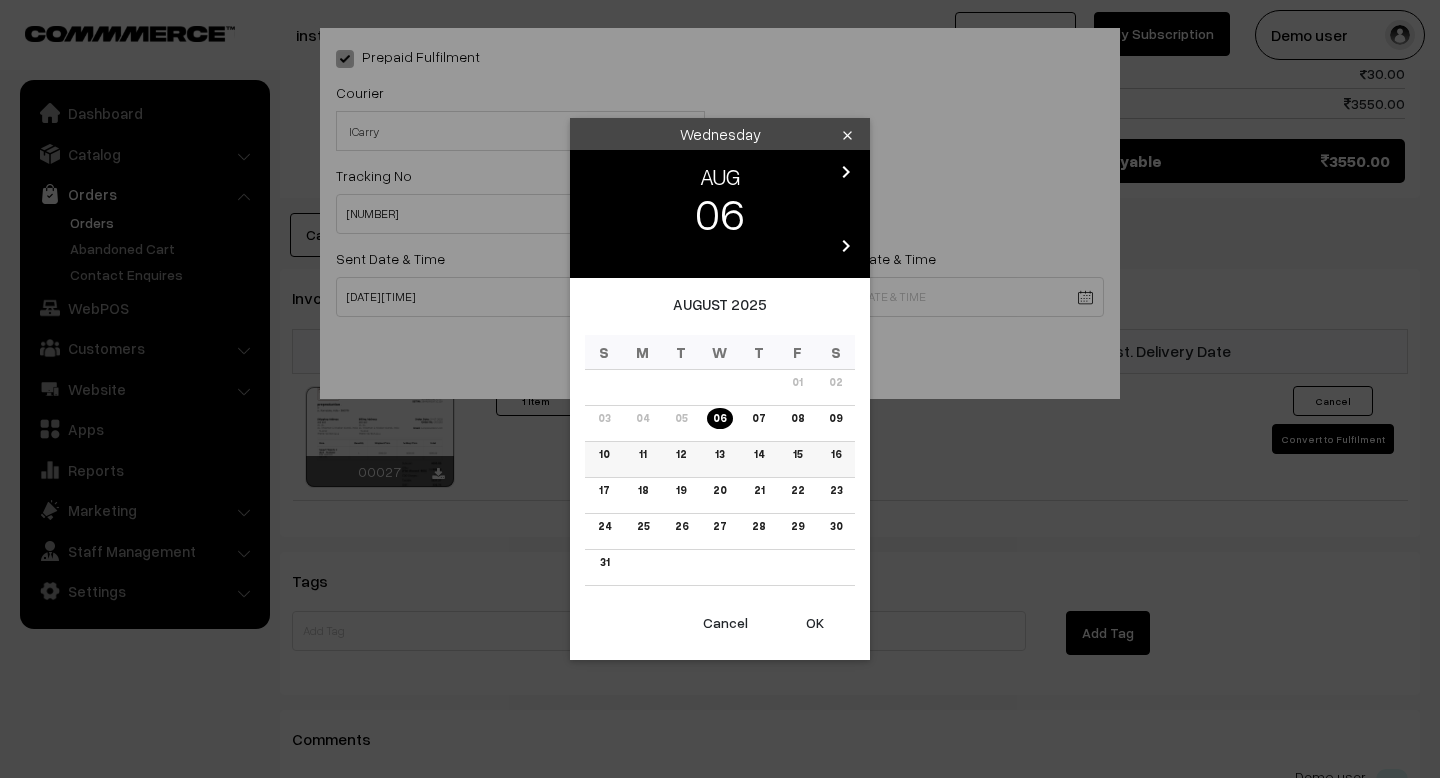 click on "14" at bounding box center [758, 454] 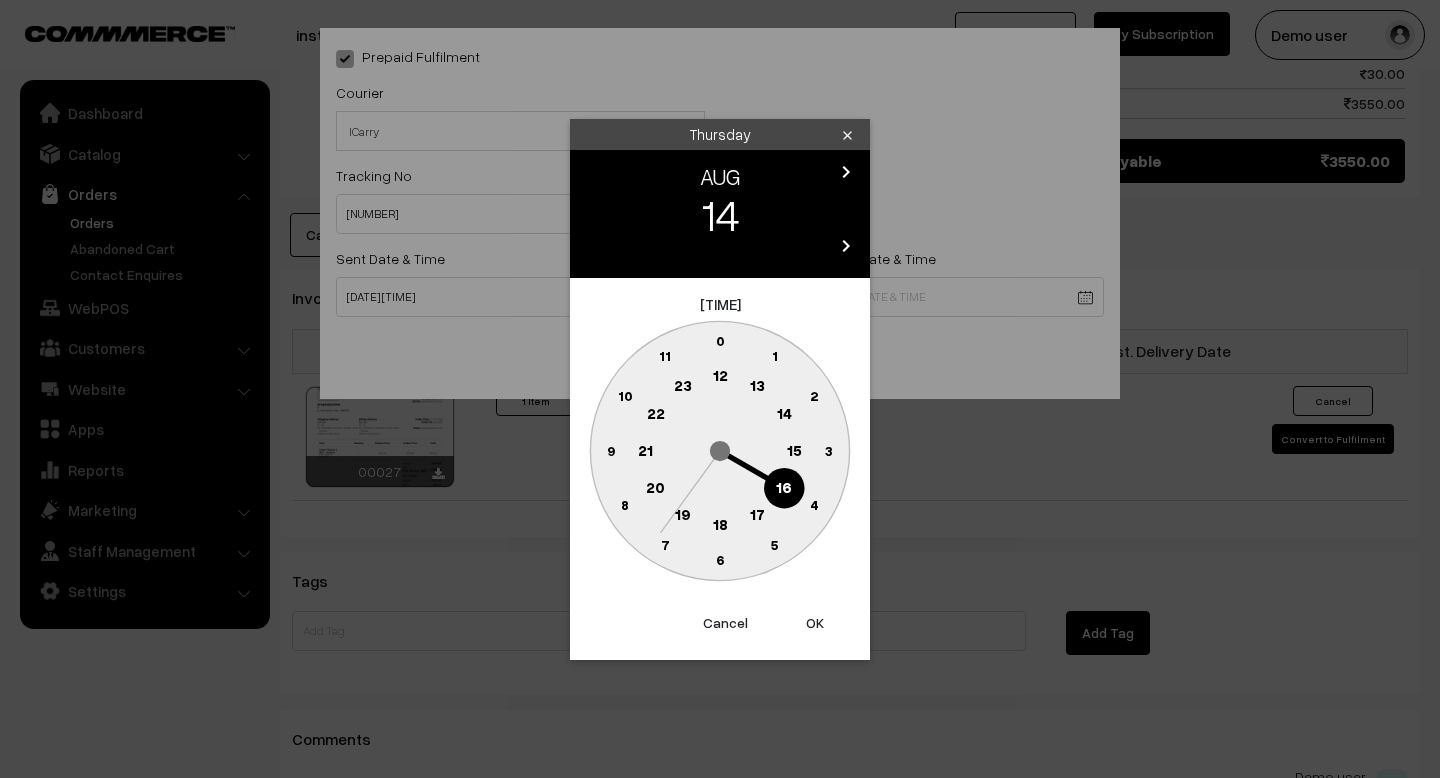 click on "OK" at bounding box center (815, 623) 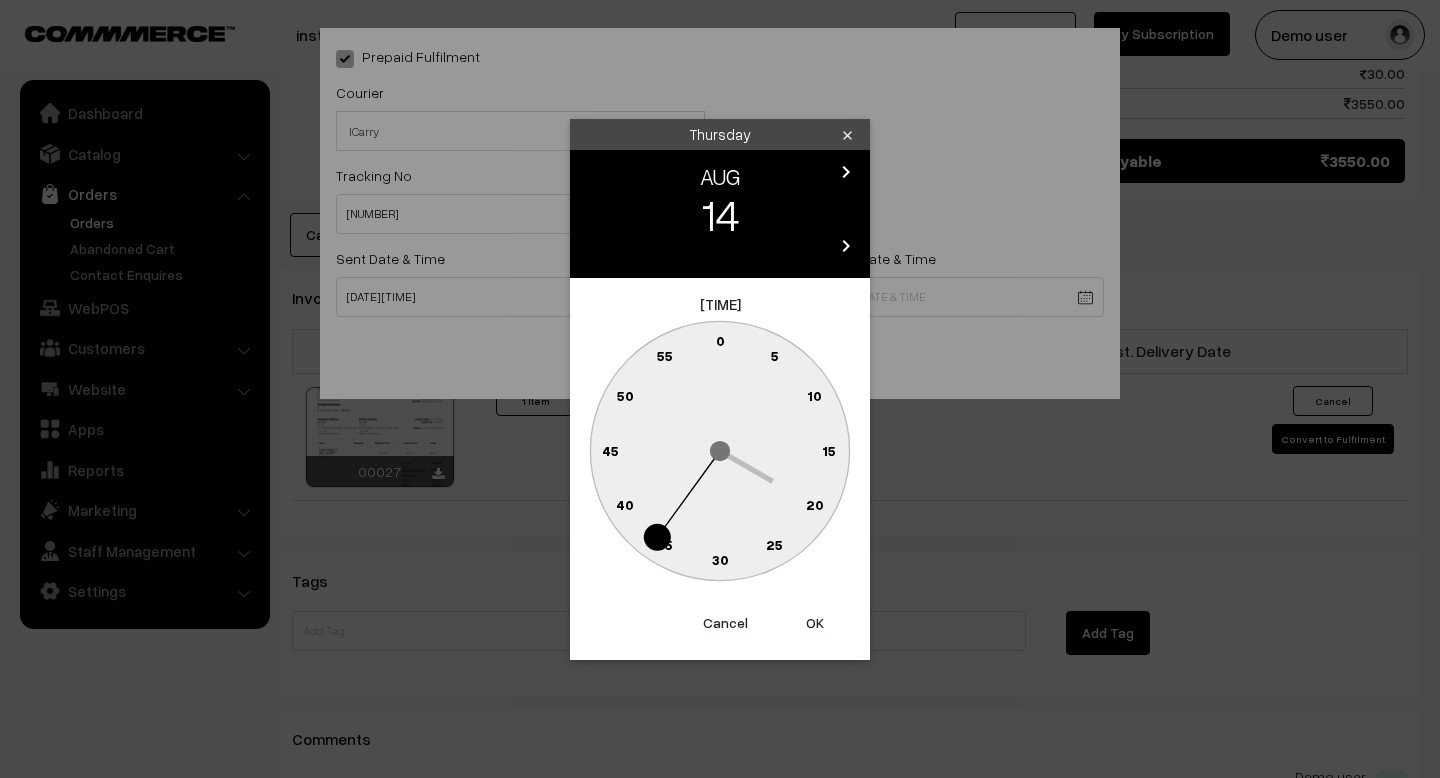 click on "OK" at bounding box center [815, 623] 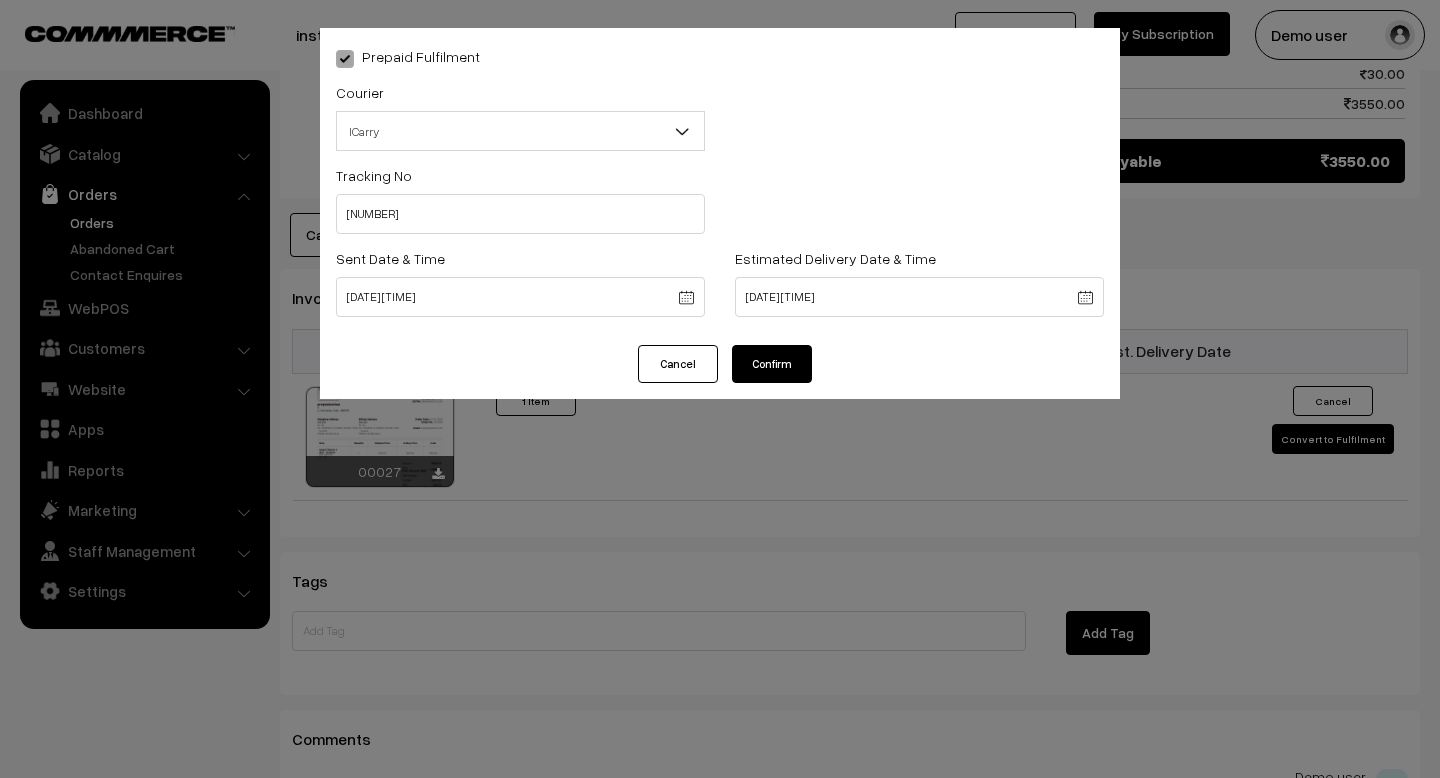 click on "Confirm" at bounding box center (772, 364) 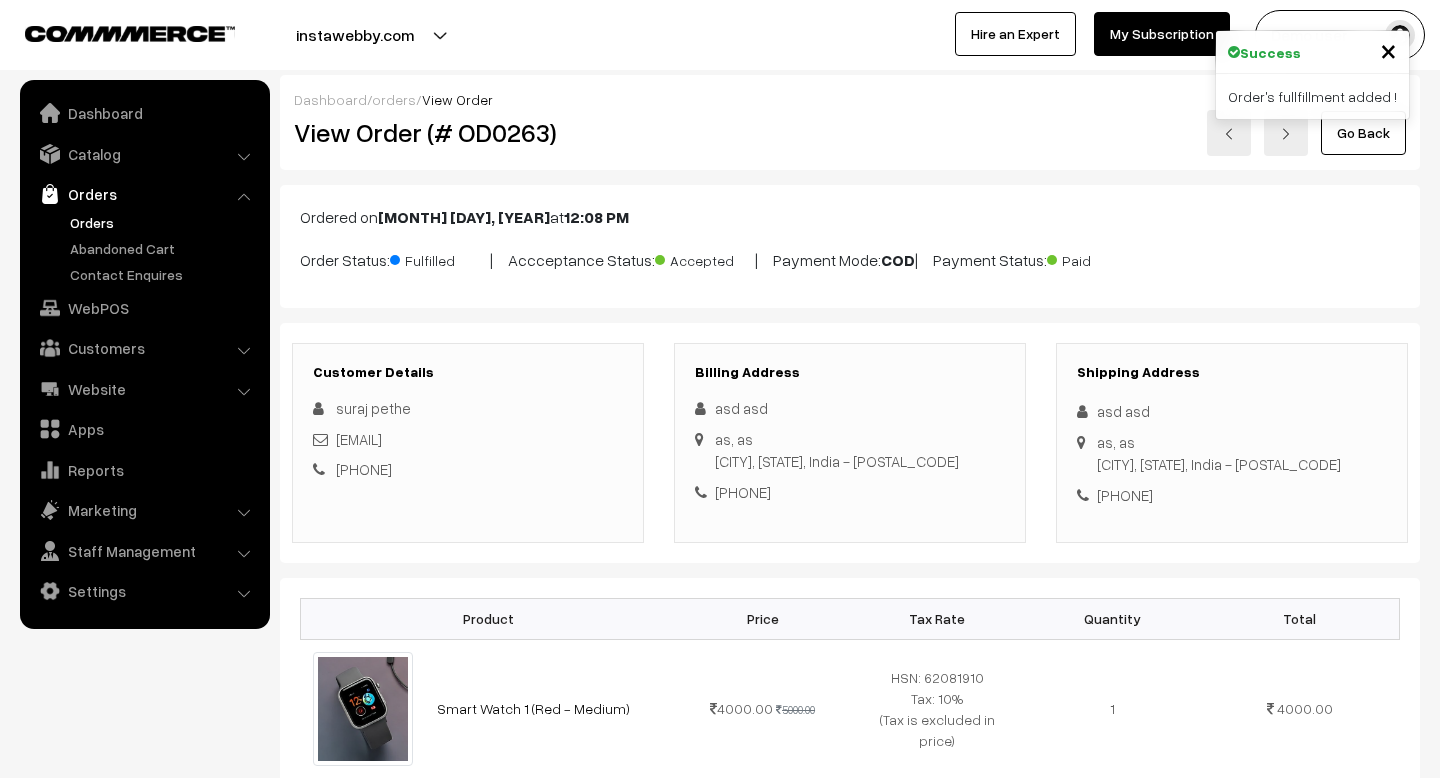 scroll, scrollTop: 1085, scrollLeft: 0, axis: vertical 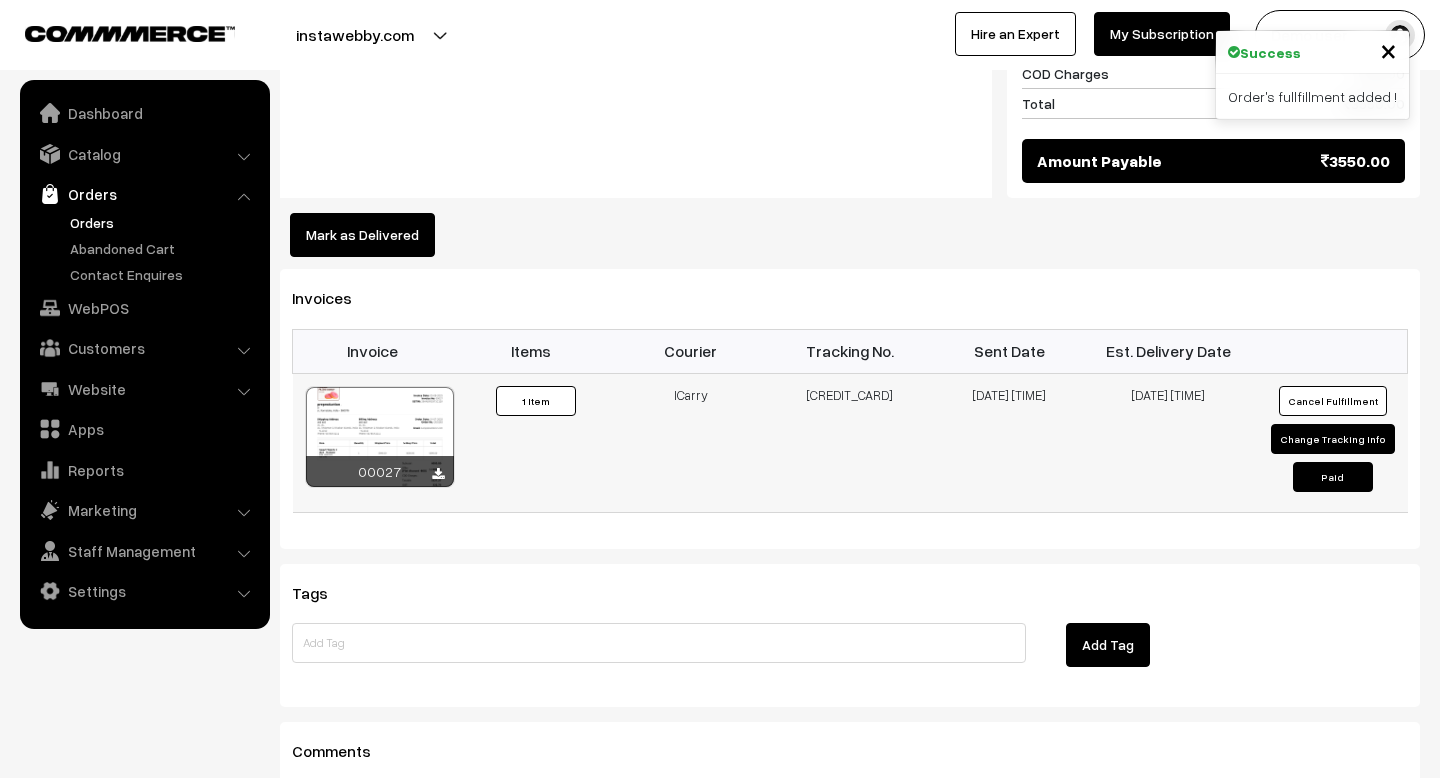 click on "Paid" at bounding box center [1333, 477] 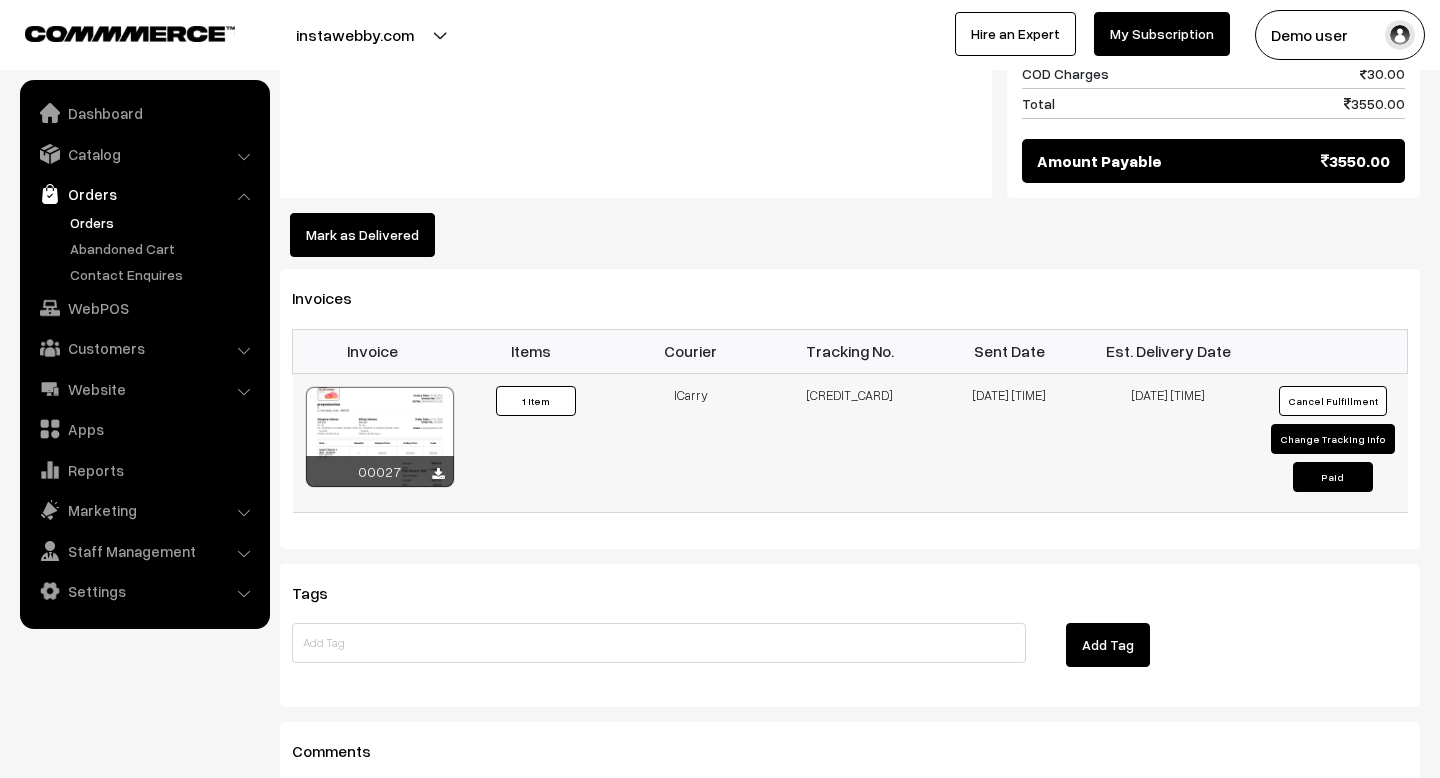 click on "Paid" at bounding box center [1333, 477] 